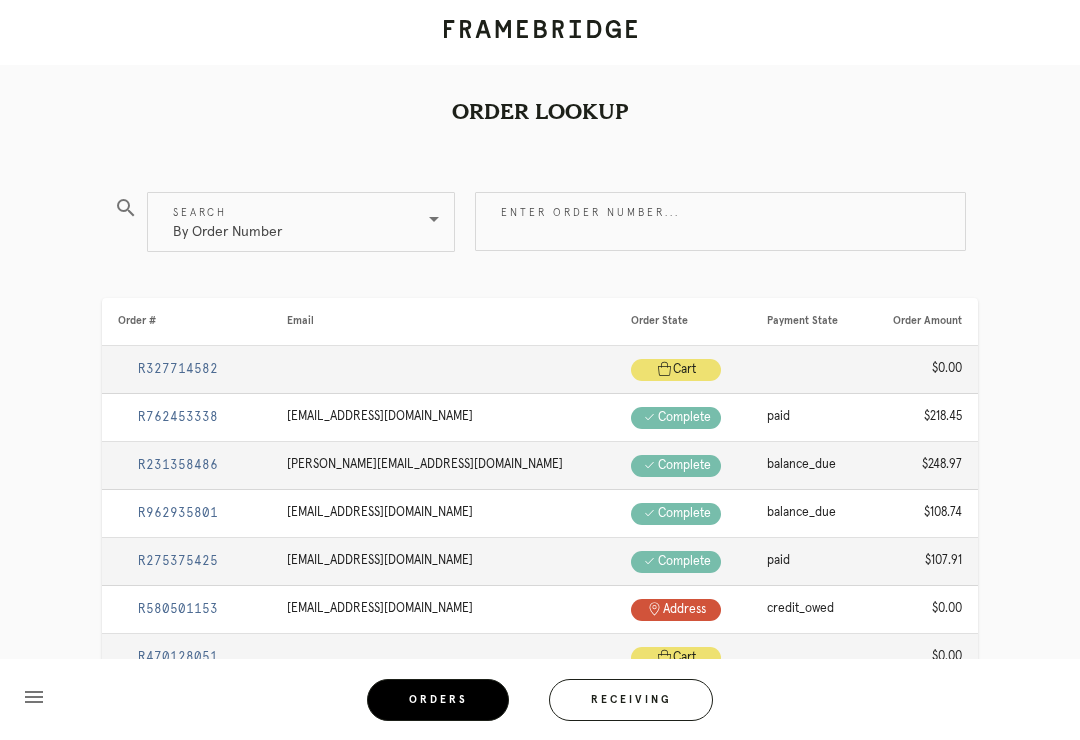 scroll, scrollTop: 0, scrollLeft: 0, axis: both 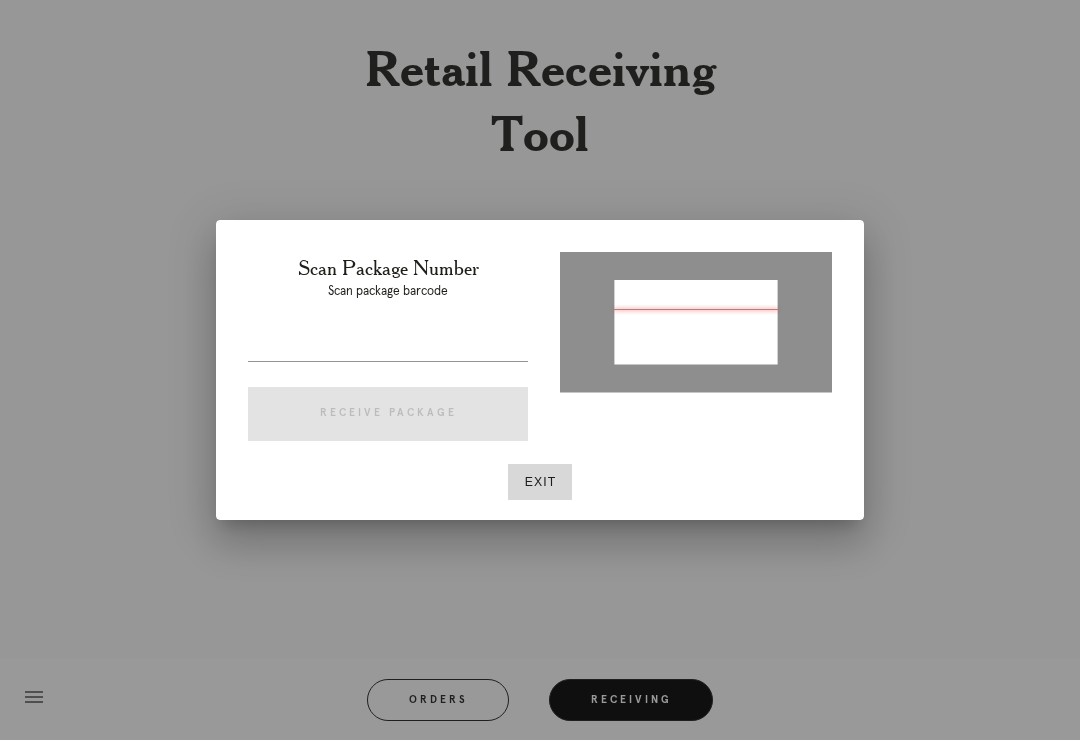type on "P685281295549564" 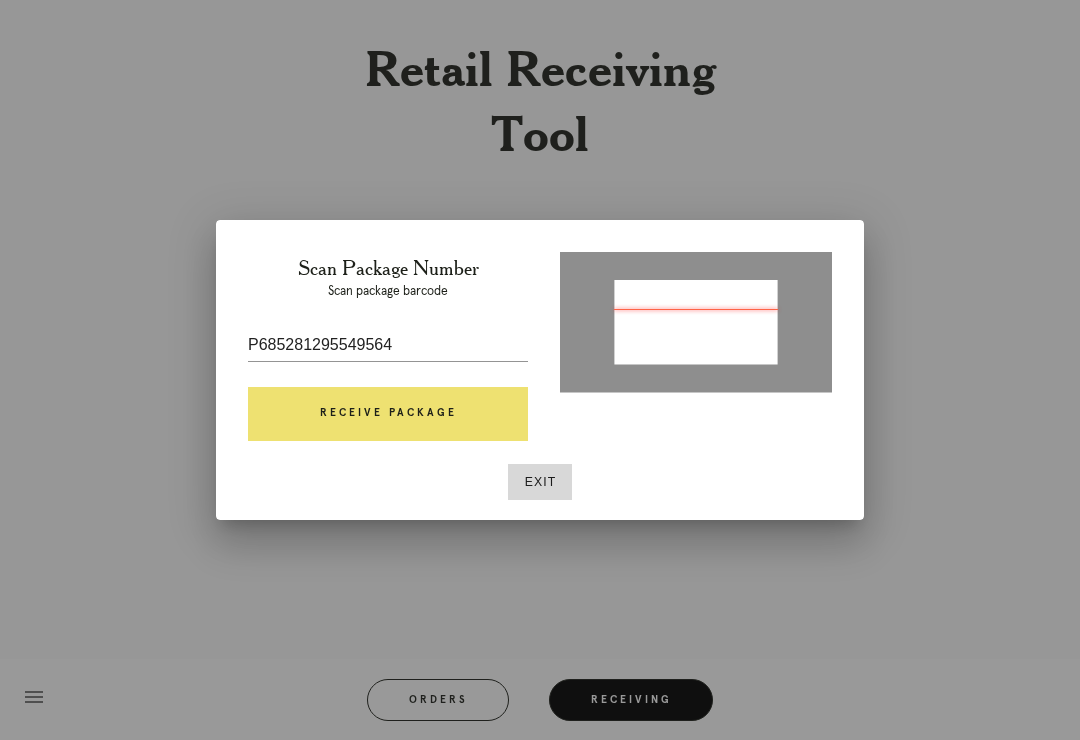 click on "Receive Package" at bounding box center (388, 414) 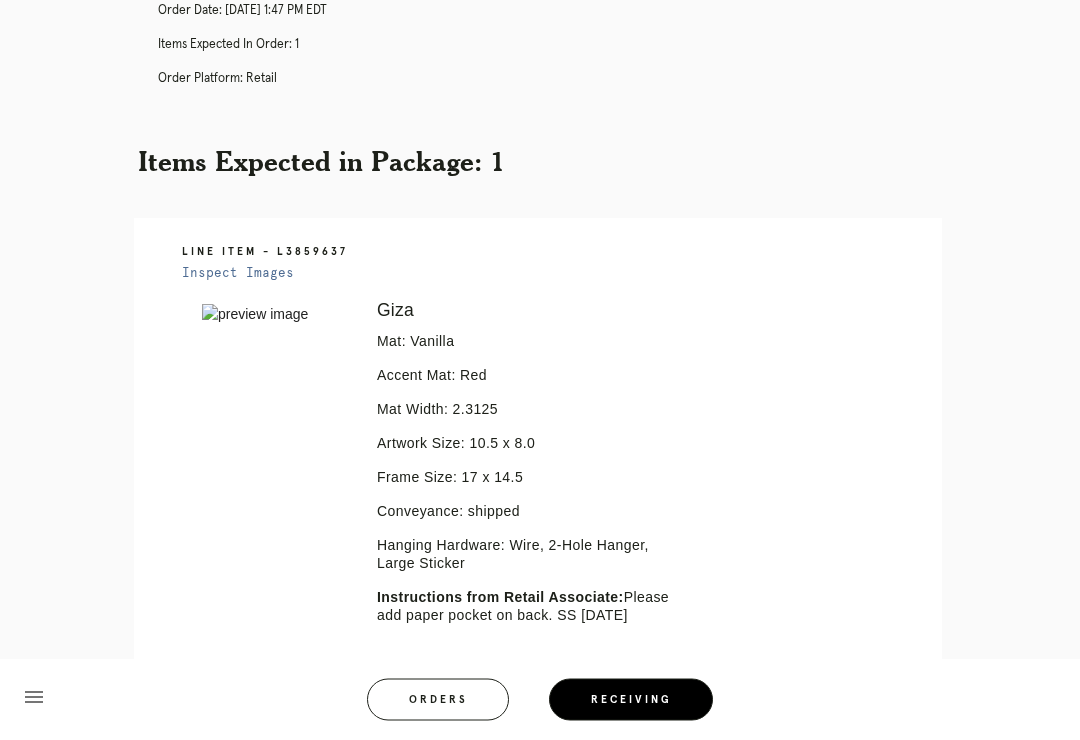 scroll, scrollTop: 267, scrollLeft: 0, axis: vertical 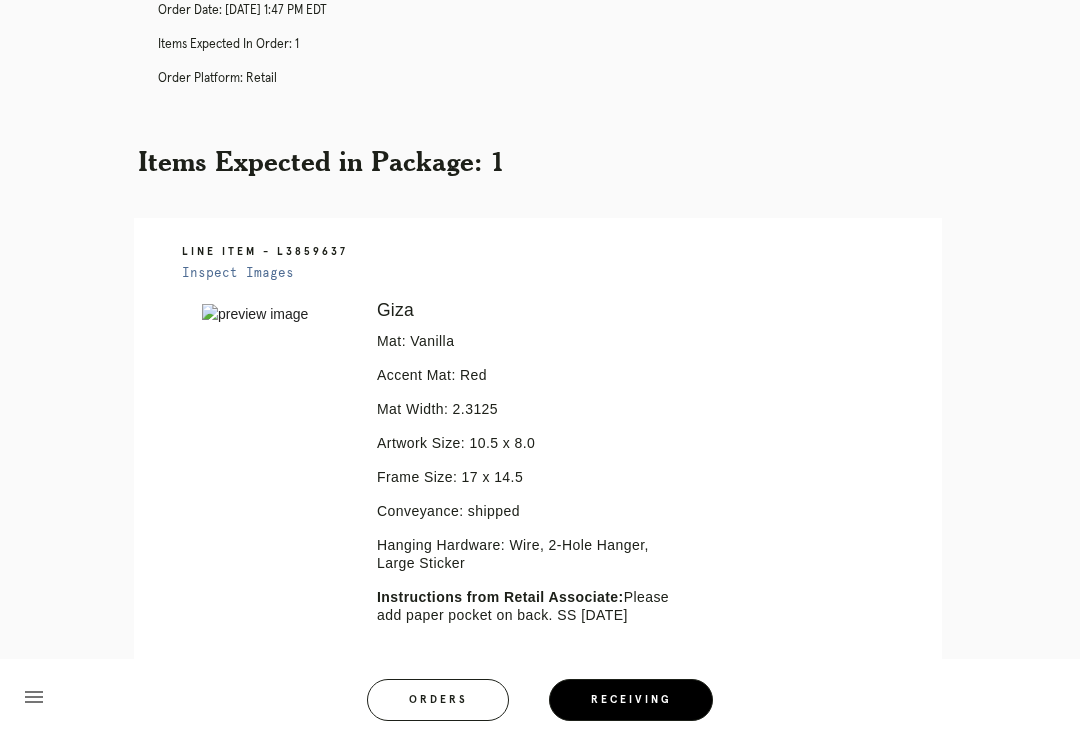 click on "Error retreiving frame spec #9667087" at bounding box center [275, 490] 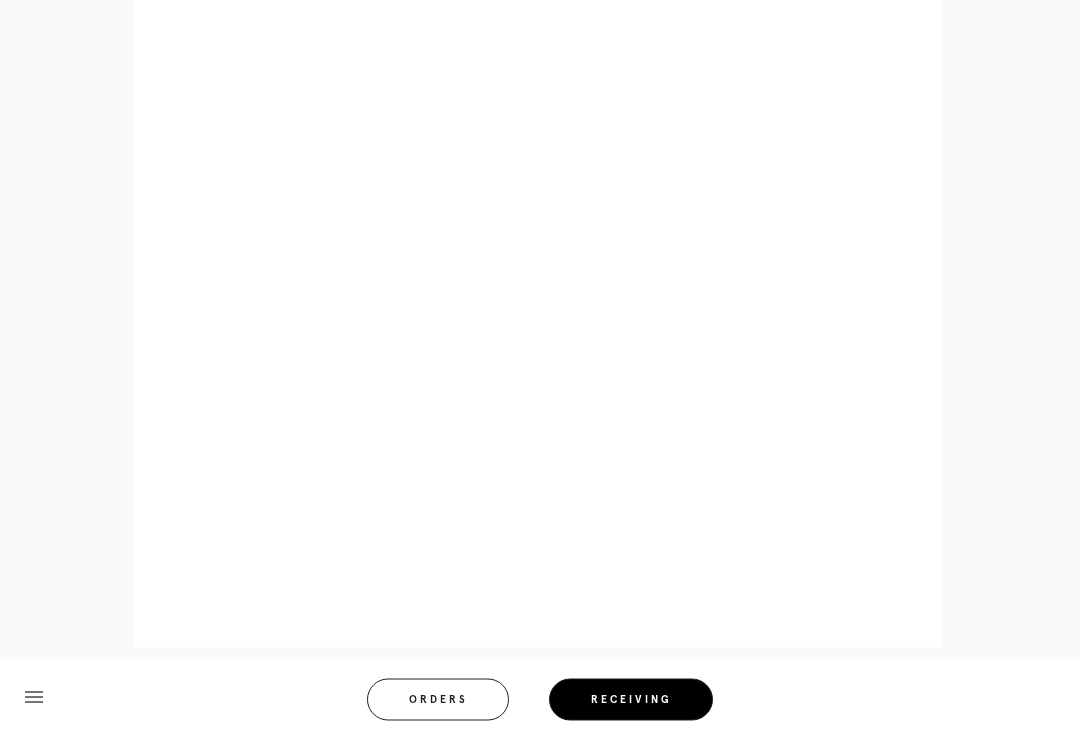 scroll, scrollTop: 970, scrollLeft: 0, axis: vertical 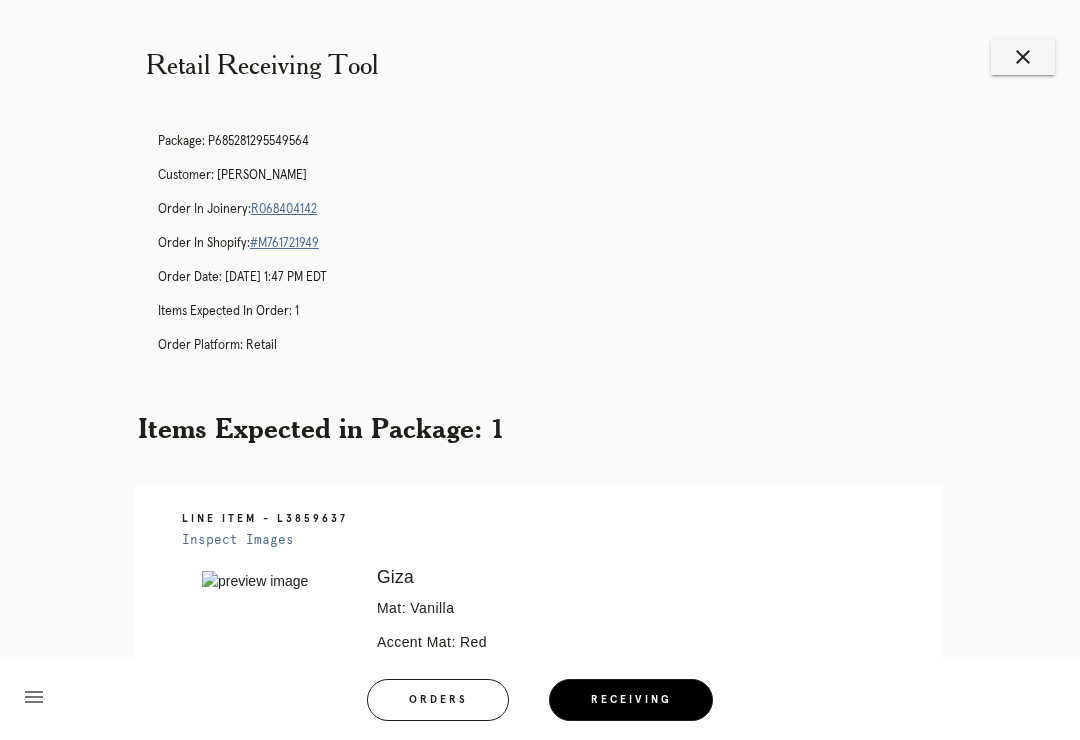 click on "R068404142" at bounding box center (284, 209) 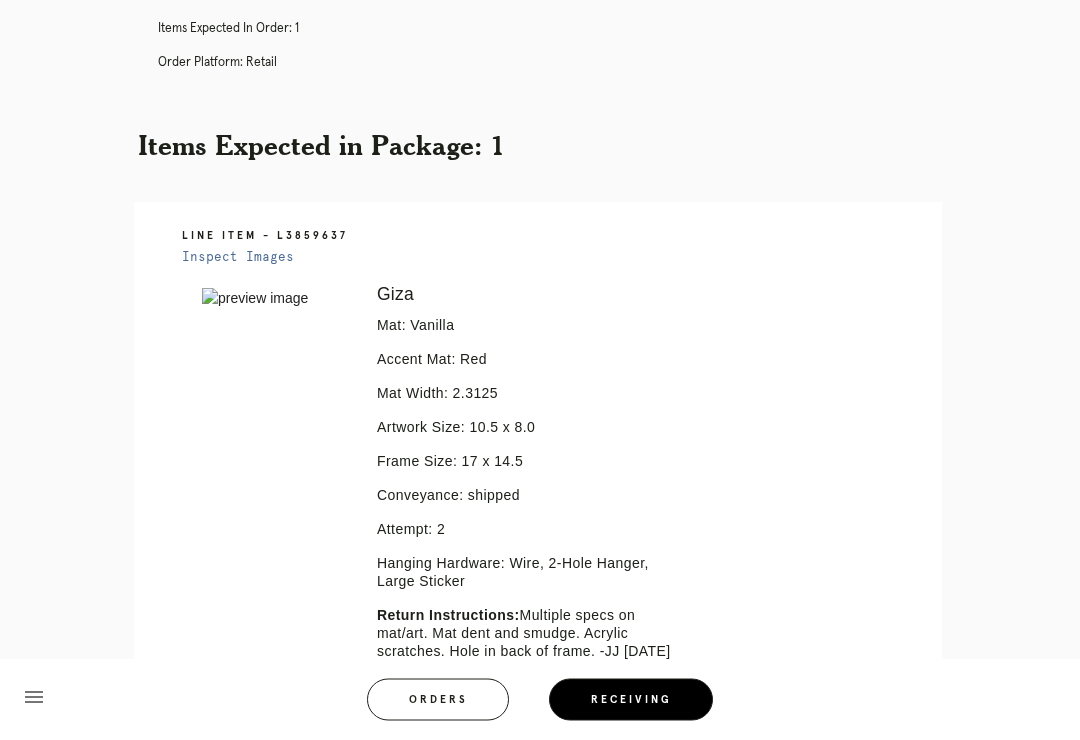 scroll, scrollTop: 277, scrollLeft: 0, axis: vertical 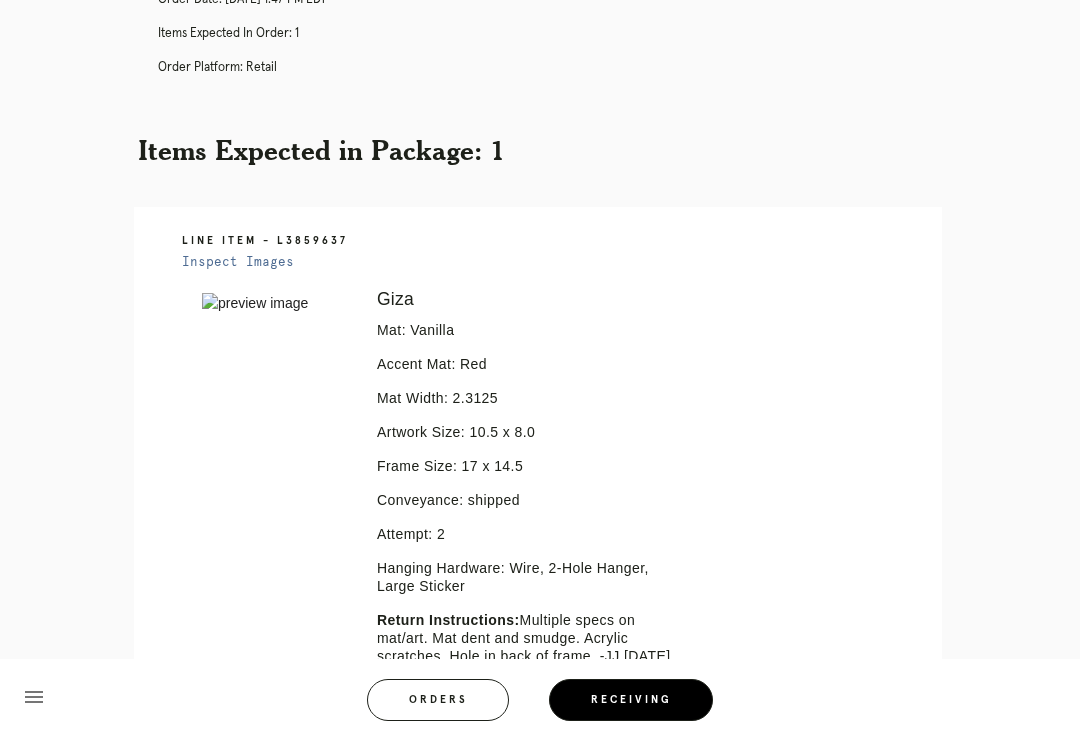 click on "Receiving" at bounding box center (631, 700) 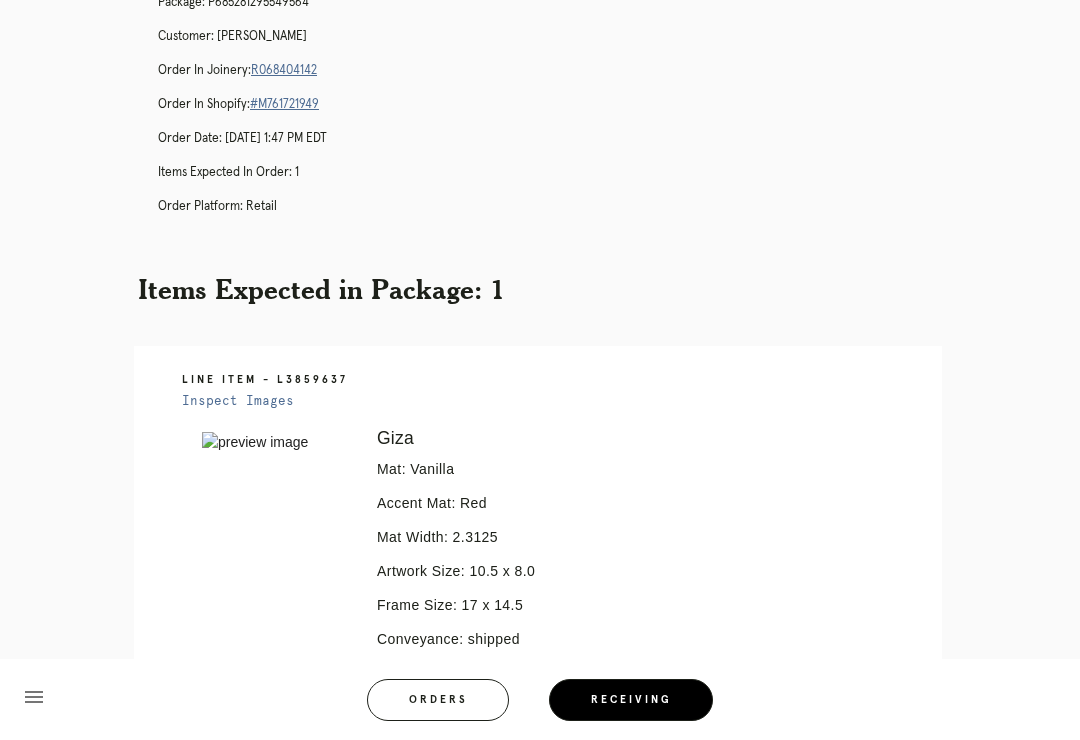 scroll, scrollTop: 0, scrollLeft: 0, axis: both 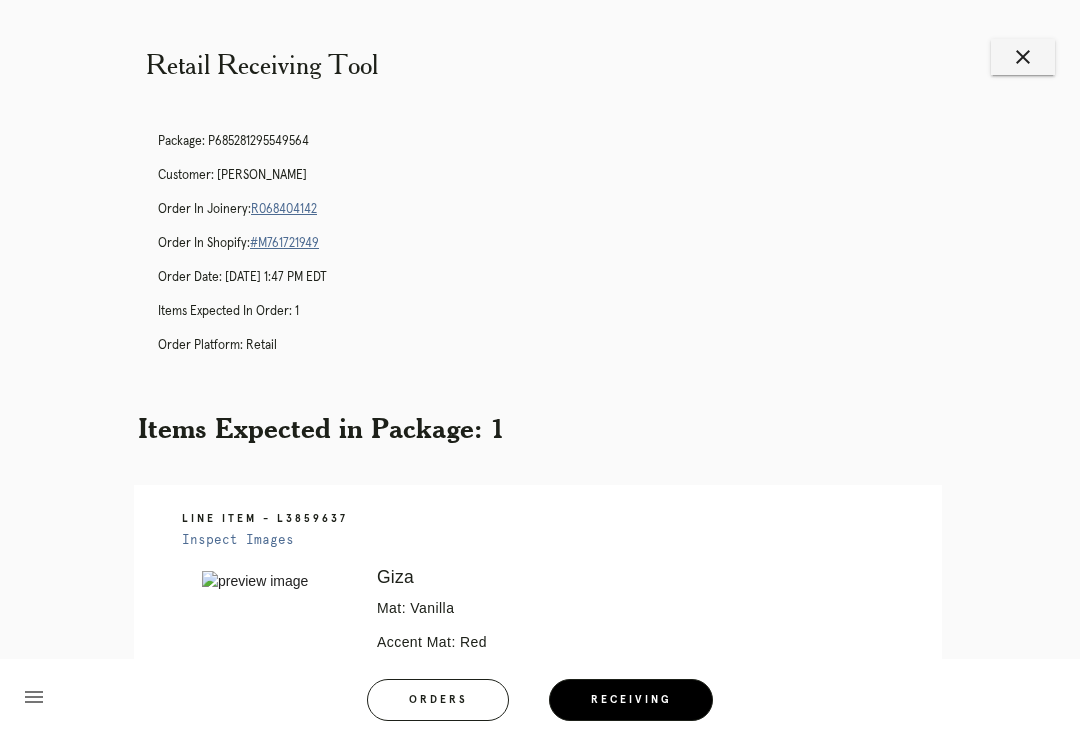 click on "close" at bounding box center (1023, 57) 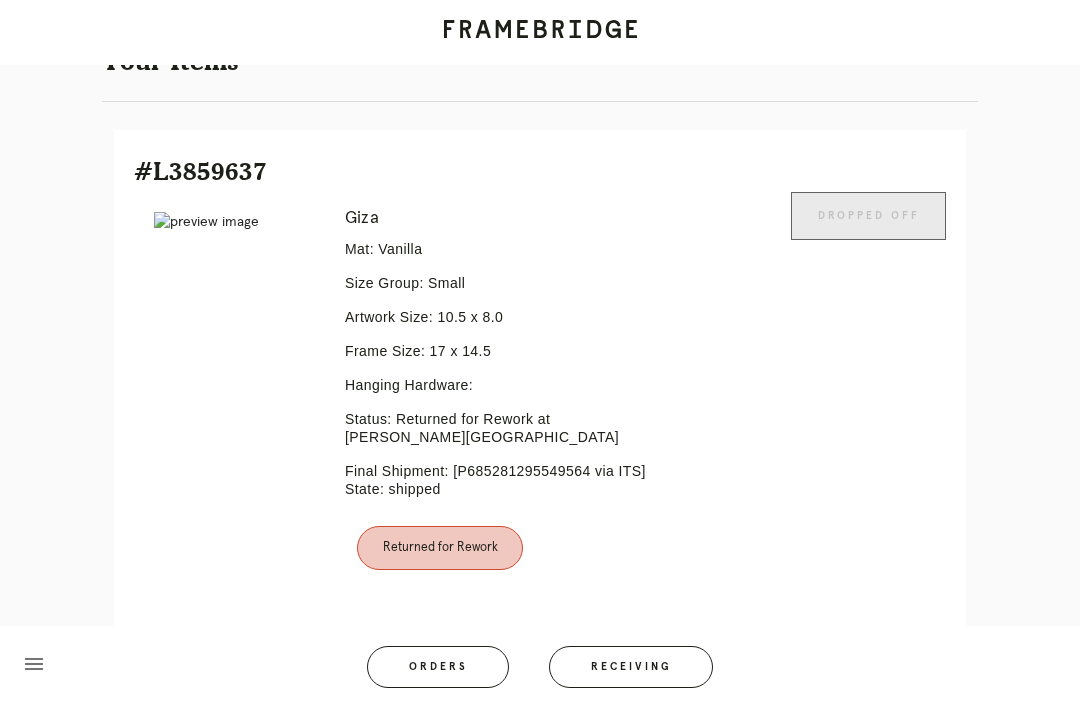 scroll, scrollTop: 446, scrollLeft: 0, axis: vertical 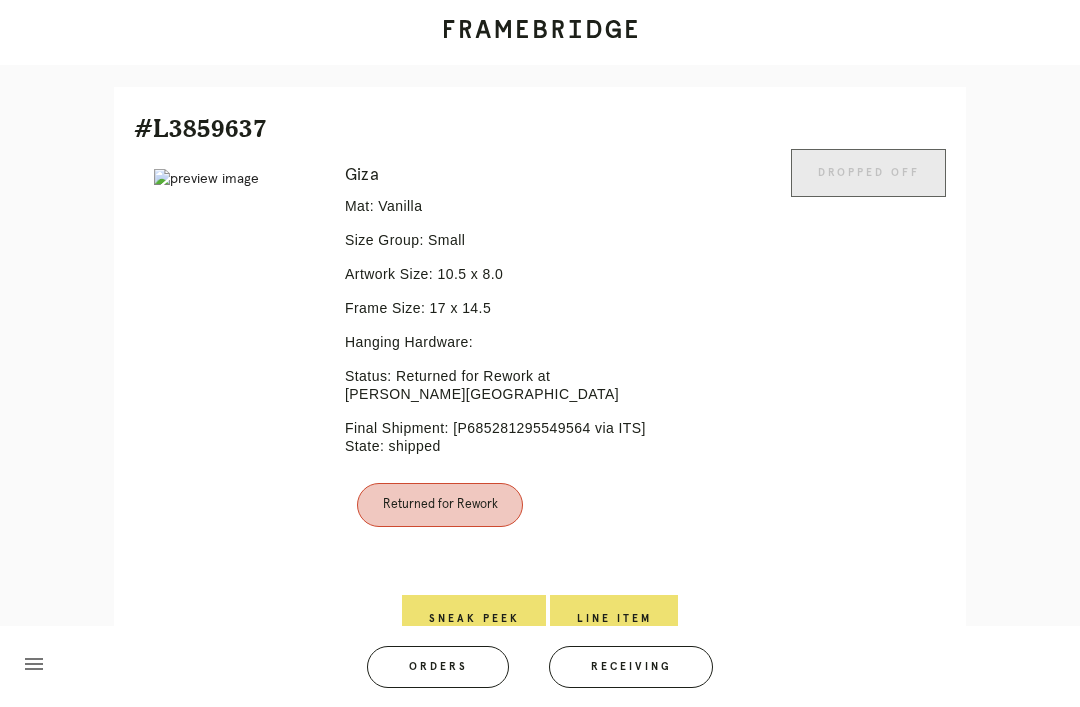 click on "Line Item" at bounding box center (614, 619) 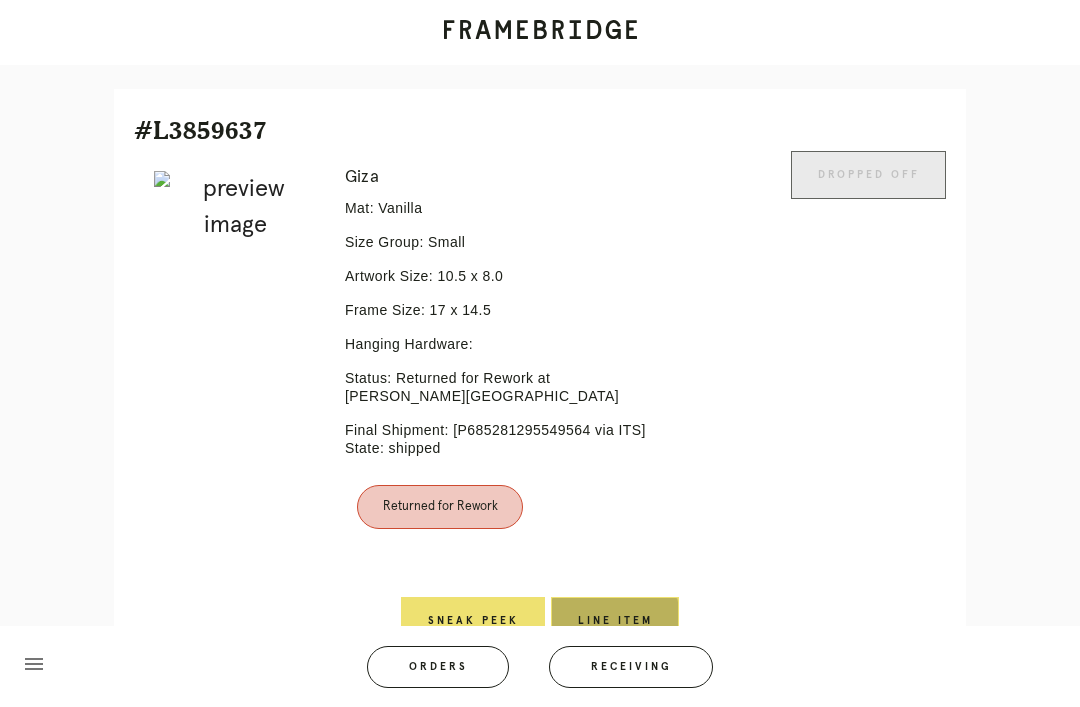 scroll, scrollTop: 0, scrollLeft: 0, axis: both 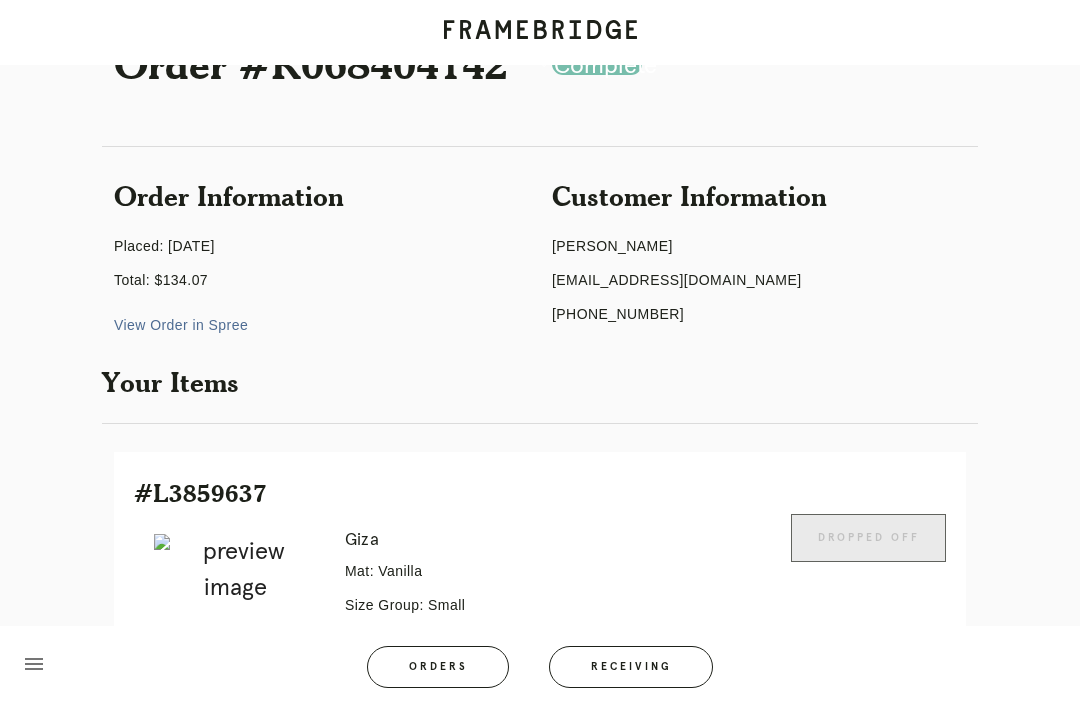 click on "Order Information
Placed: 6/26/2025
Total: $134.07
View Order in Spree" at bounding box center (321, 258) 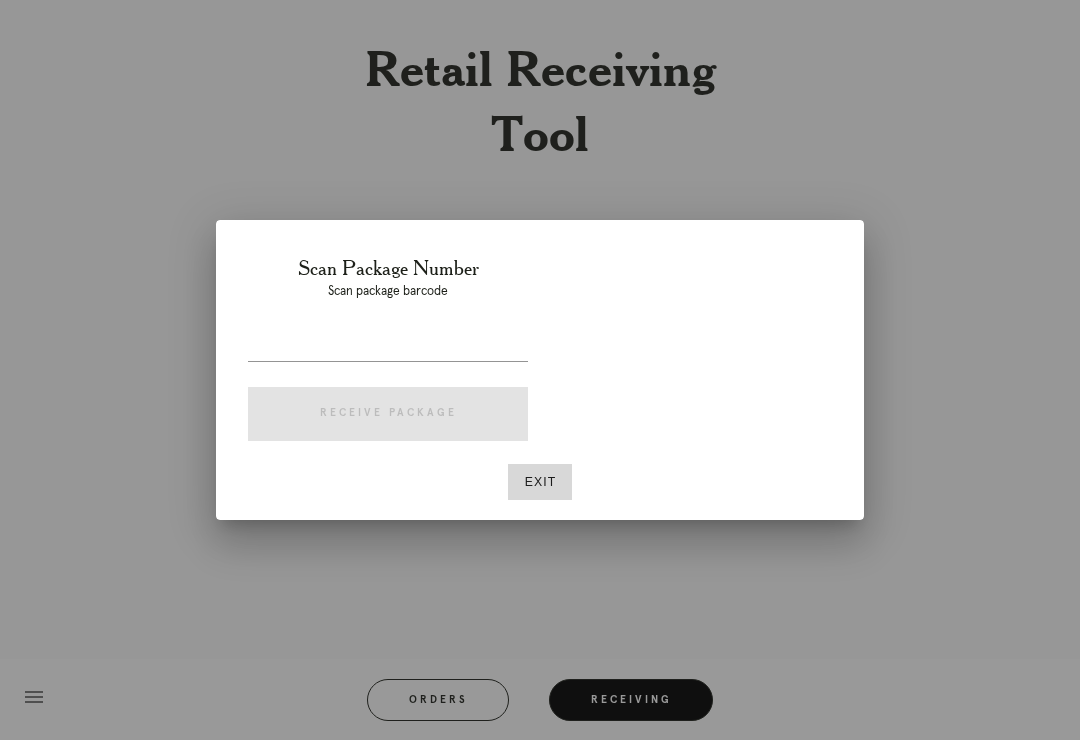 scroll, scrollTop: 0, scrollLeft: 0, axis: both 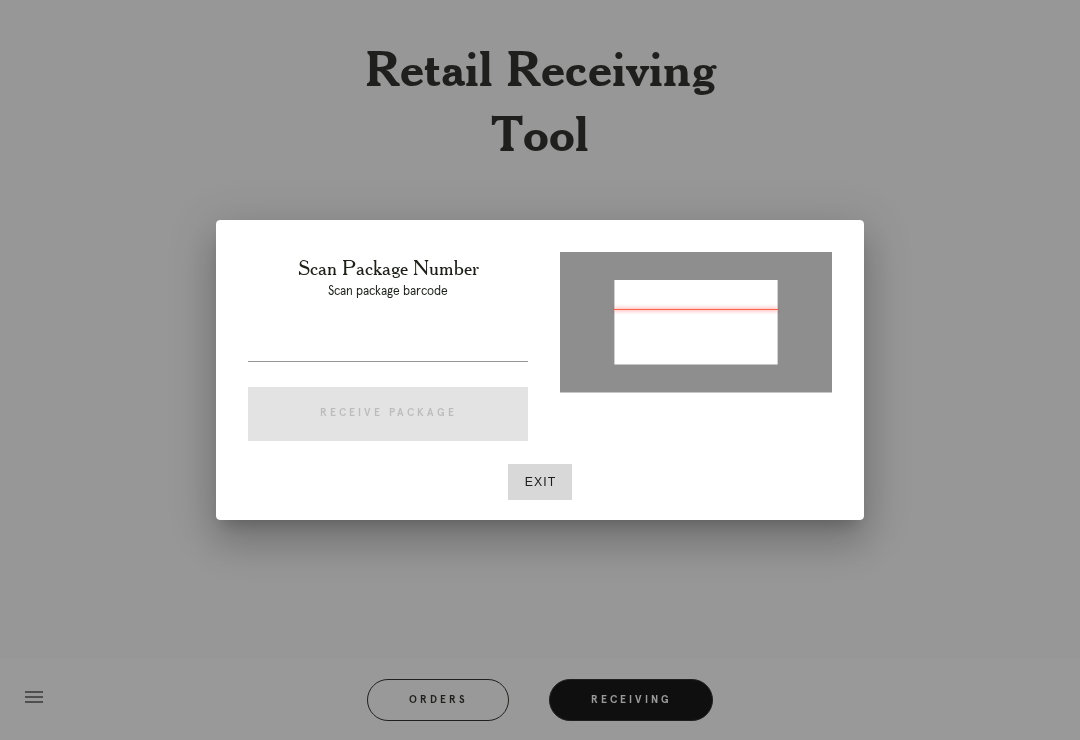 type on "P810845116223739" 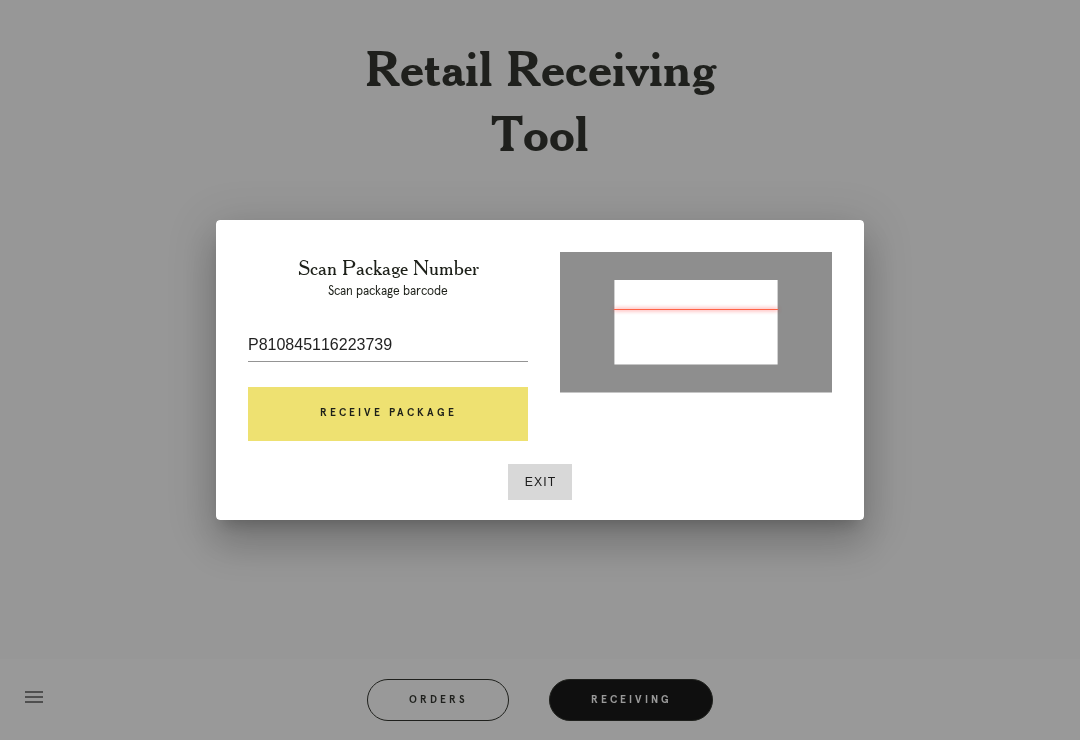 click on "Receive Package" at bounding box center [388, 414] 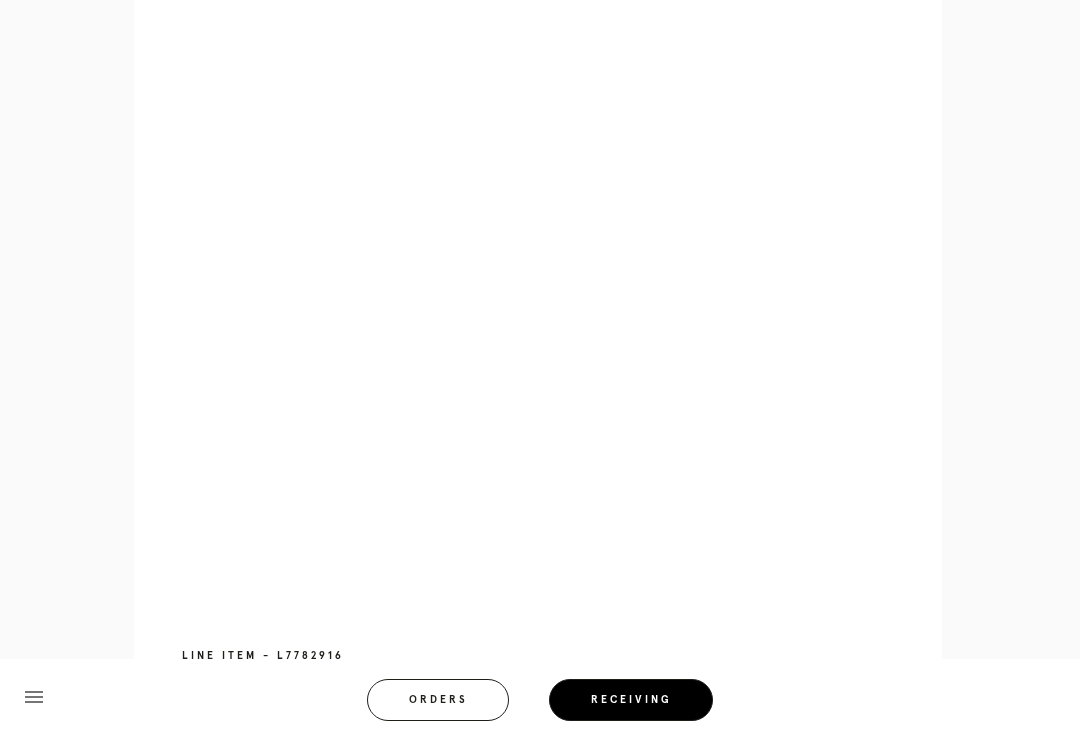 scroll, scrollTop: 1080, scrollLeft: 0, axis: vertical 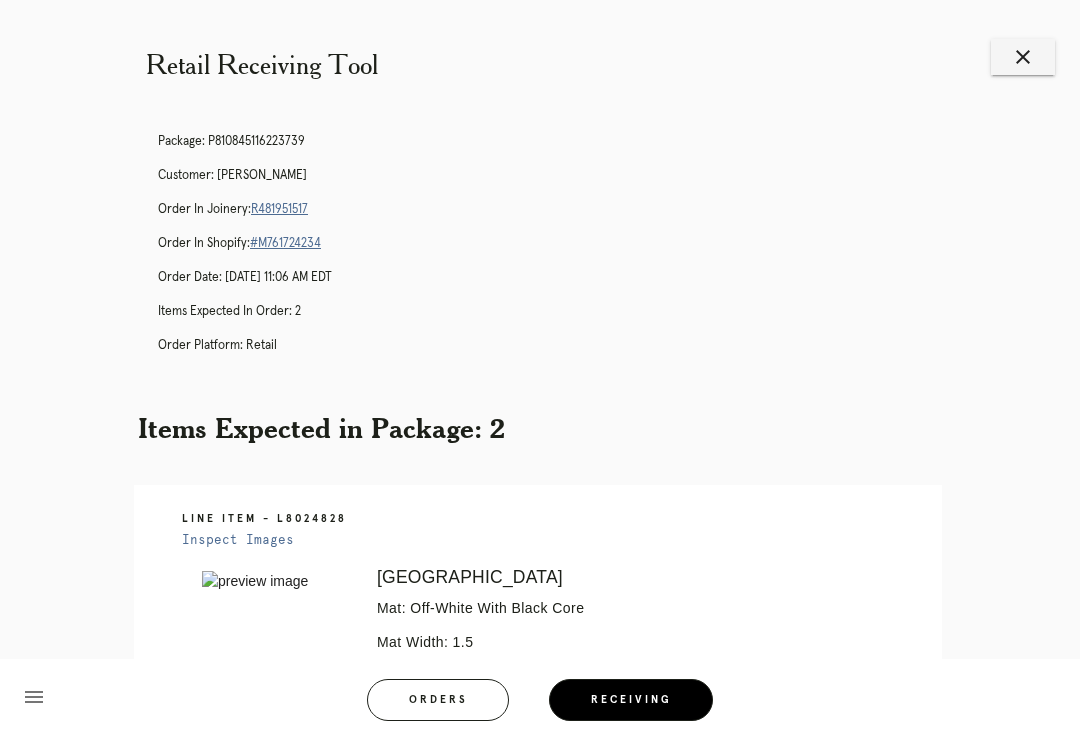 click on "R481951517" at bounding box center (279, 209) 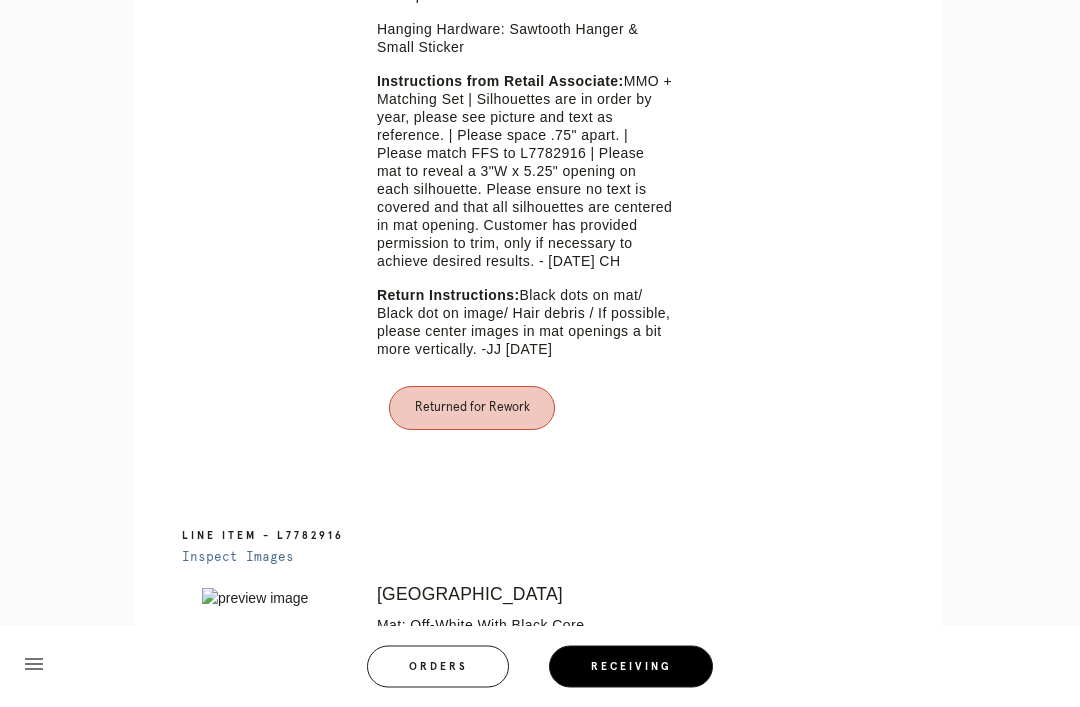 scroll, scrollTop: 783, scrollLeft: 0, axis: vertical 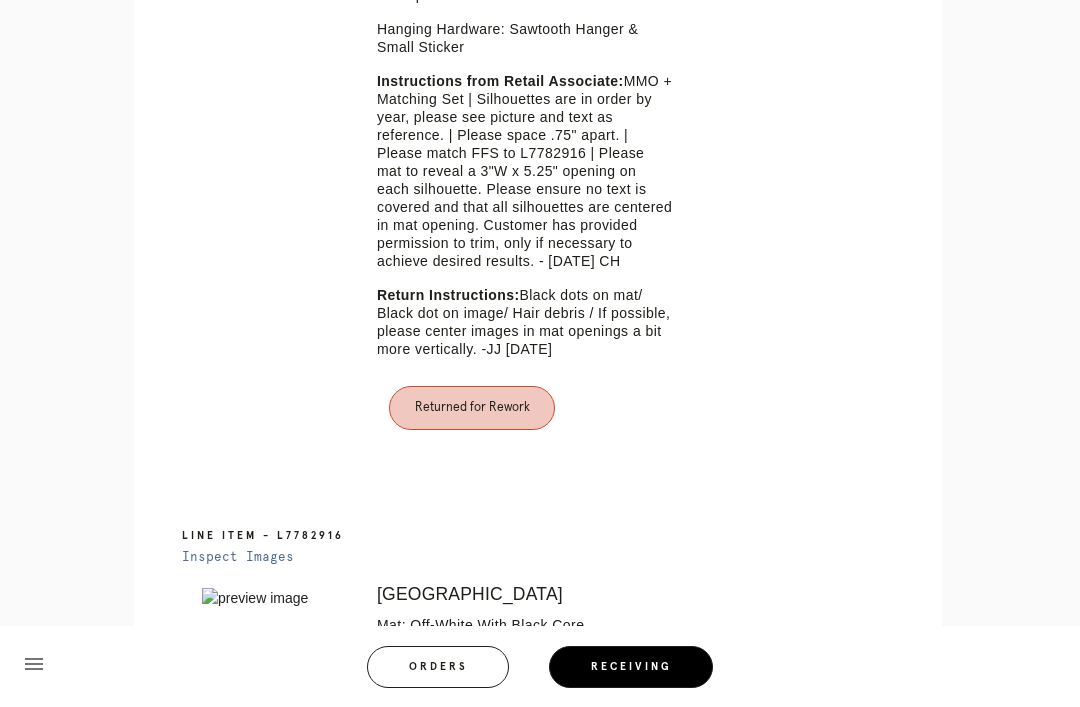 click on "Retail Receiving Tool   close   Package: P810845116223739   Customer: Dawn Brooks
Order in Joinery:
R481951517
Order in Shopify:
#M761724234
Order Date:
06/30/2025 11:06 AM EDT
Items Expected in Order: 2   Order Platform: retail     Items Expected in Package:  2
Line Item - L8024828
Inspect Images
Error retreiving frame spec #9718917
Bali
Mat: Off-White With Black Core
Mat Width: 1.5
Artwork Size:
3.0
x
17.25
Frame Size:
7
x
21.25
Conveyance: shipped
Attempt: 2
Hanging Hardware: Sawtooth Hanger & Small Sticker
Instructions from Retail Associate: Return Instructions:
Returned for Rework
Line Item - L7782916" at bounding box center [540, 331] 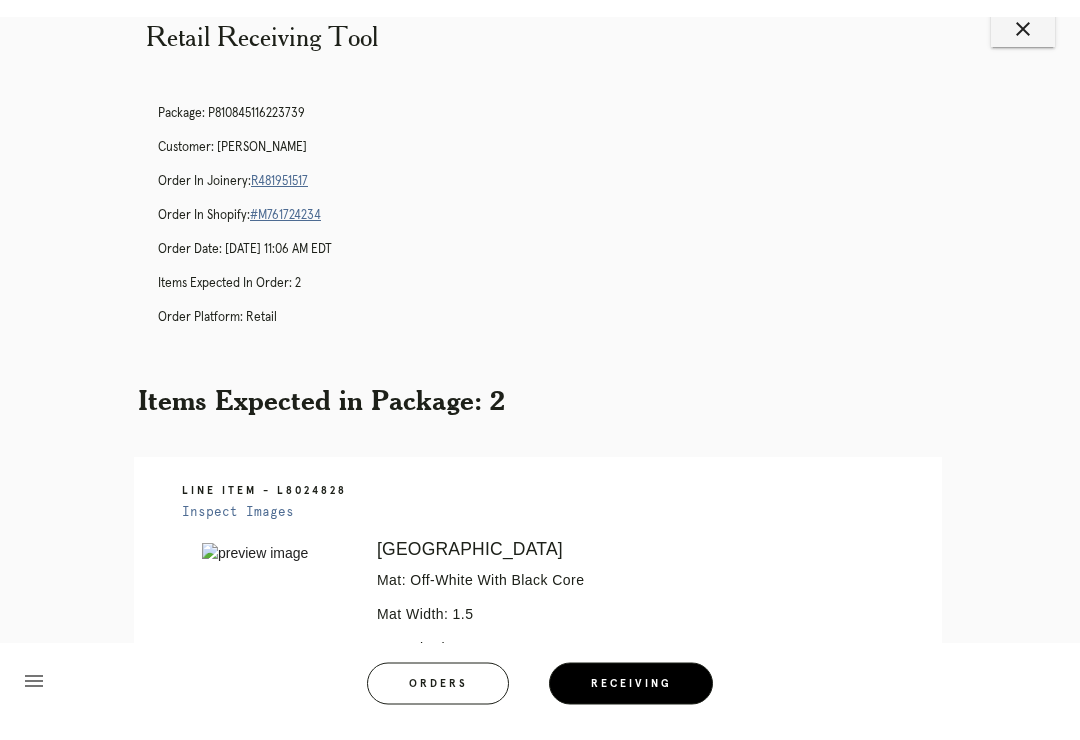 scroll, scrollTop: 0, scrollLeft: 0, axis: both 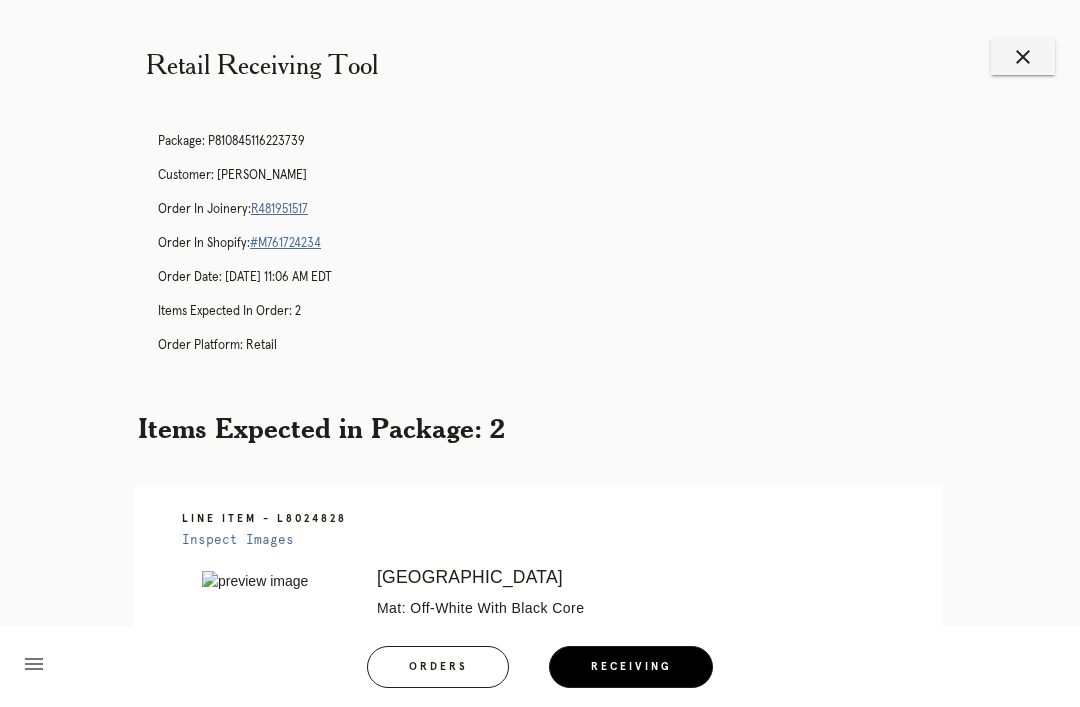 click on "R481951517" at bounding box center (279, 209) 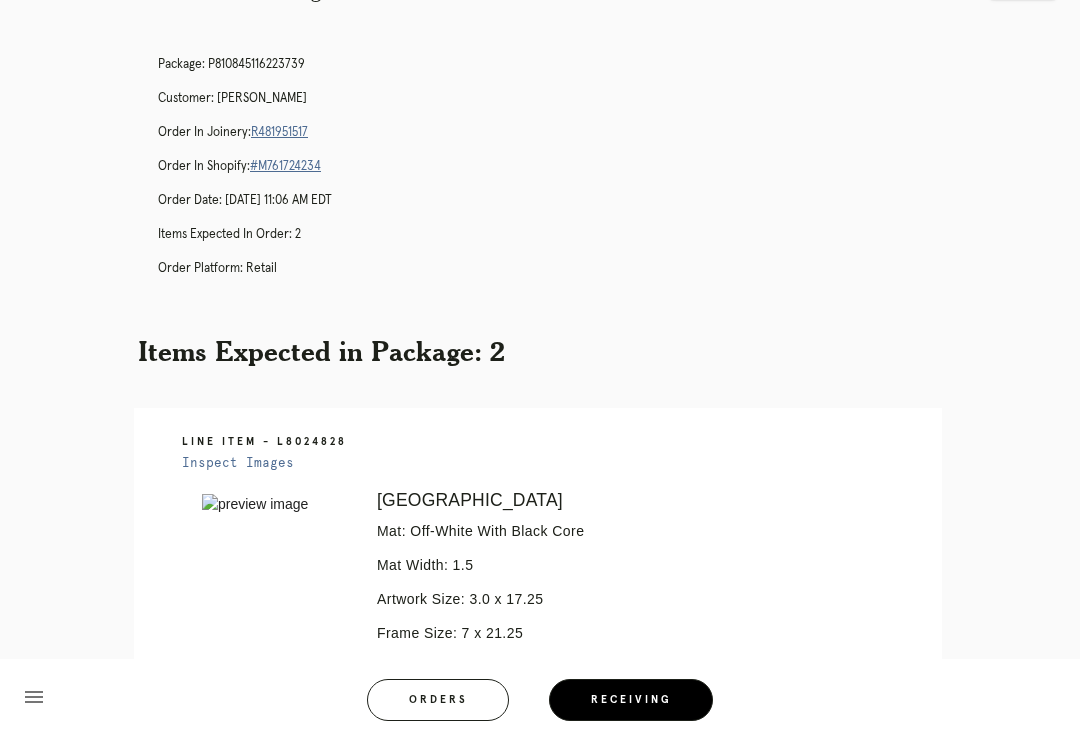 scroll, scrollTop: 0, scrollLeft: 0, axis: both 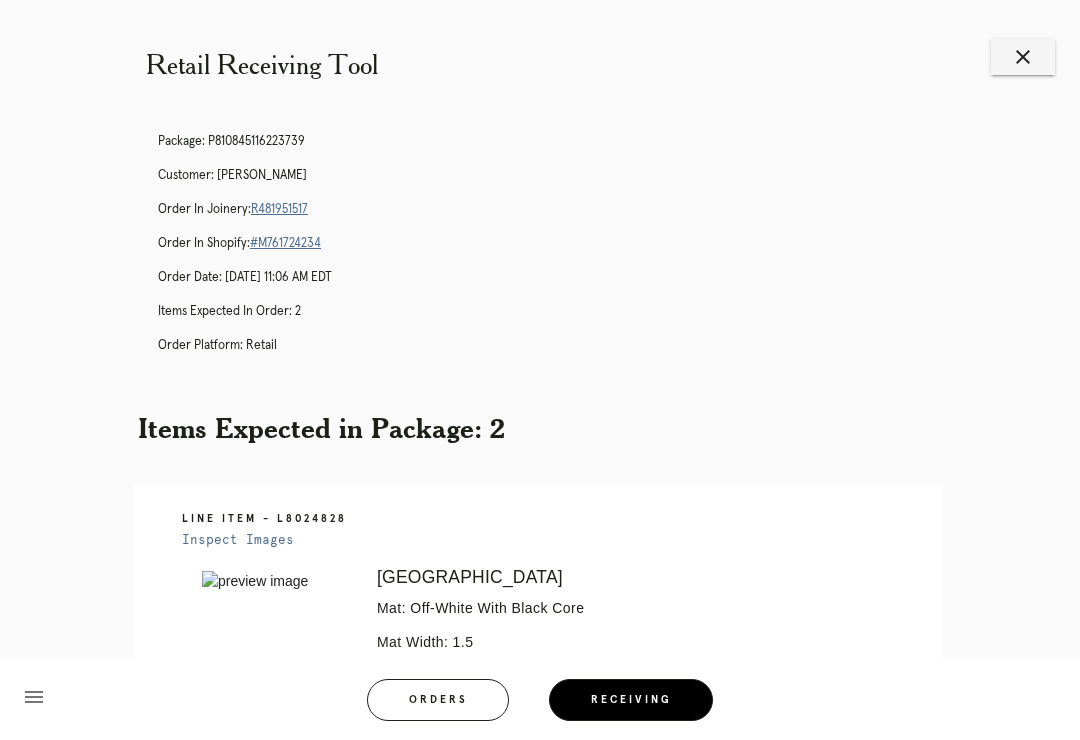 click on "close" at bounding box center [1023, 57] 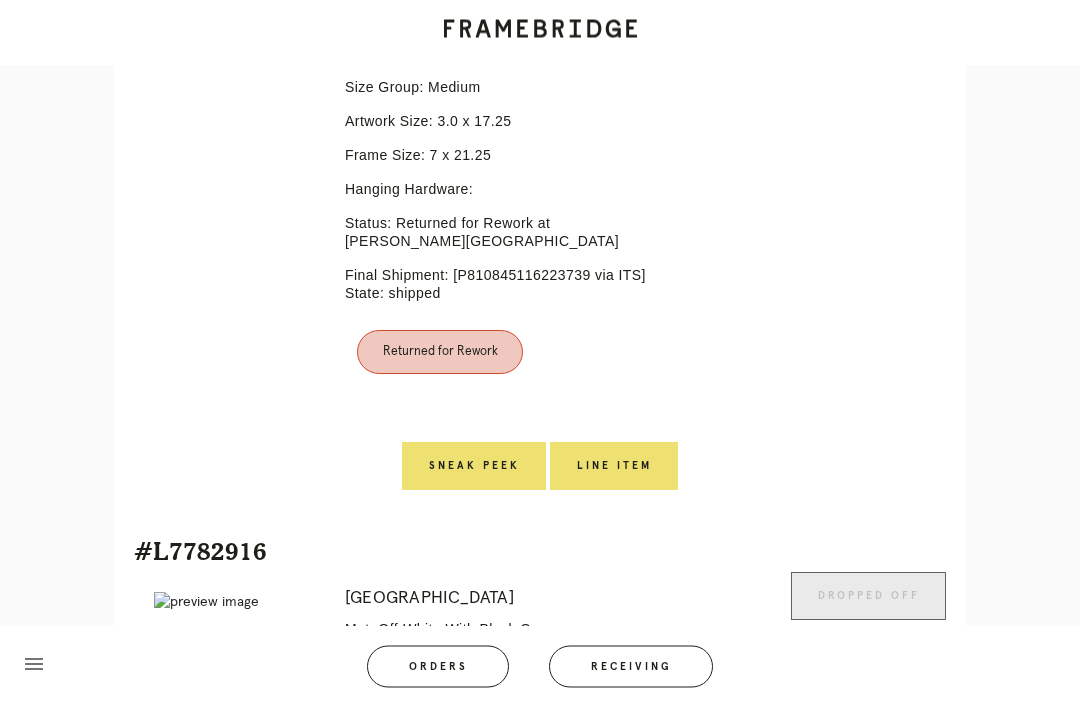 scroll, scrollTop: 599, scrollLeft: 0, axis: vertical 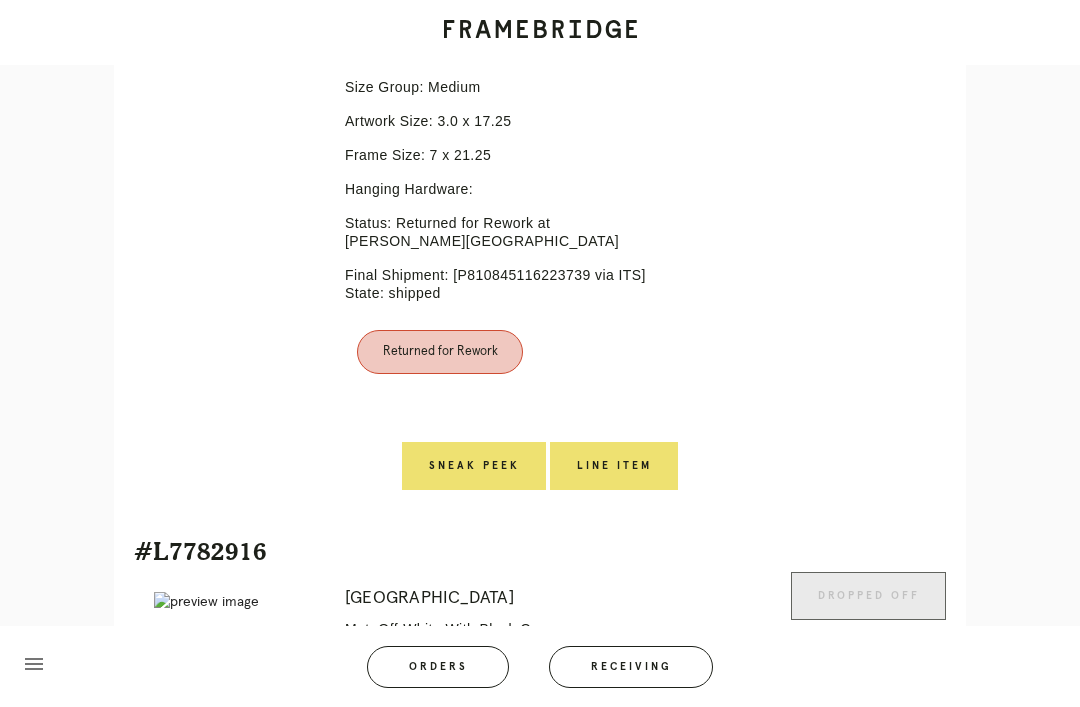 click on "Line Item" at bounding box center (614, 466) 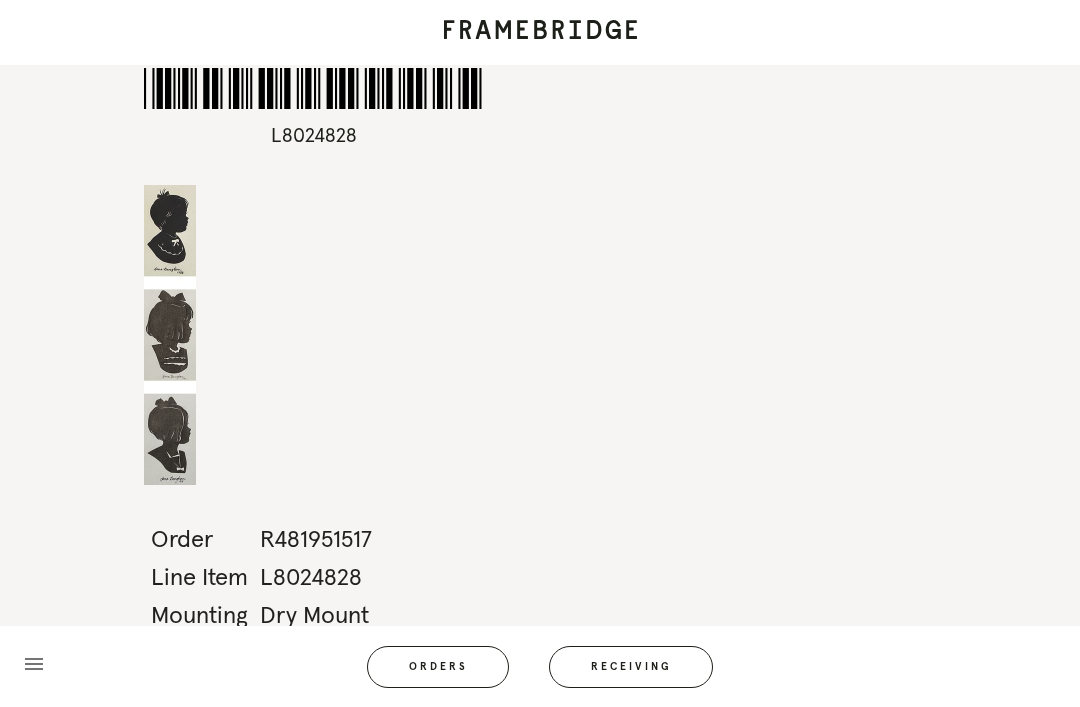 scroll, scrollTop: 0, scrollLeft: 0, axis: both 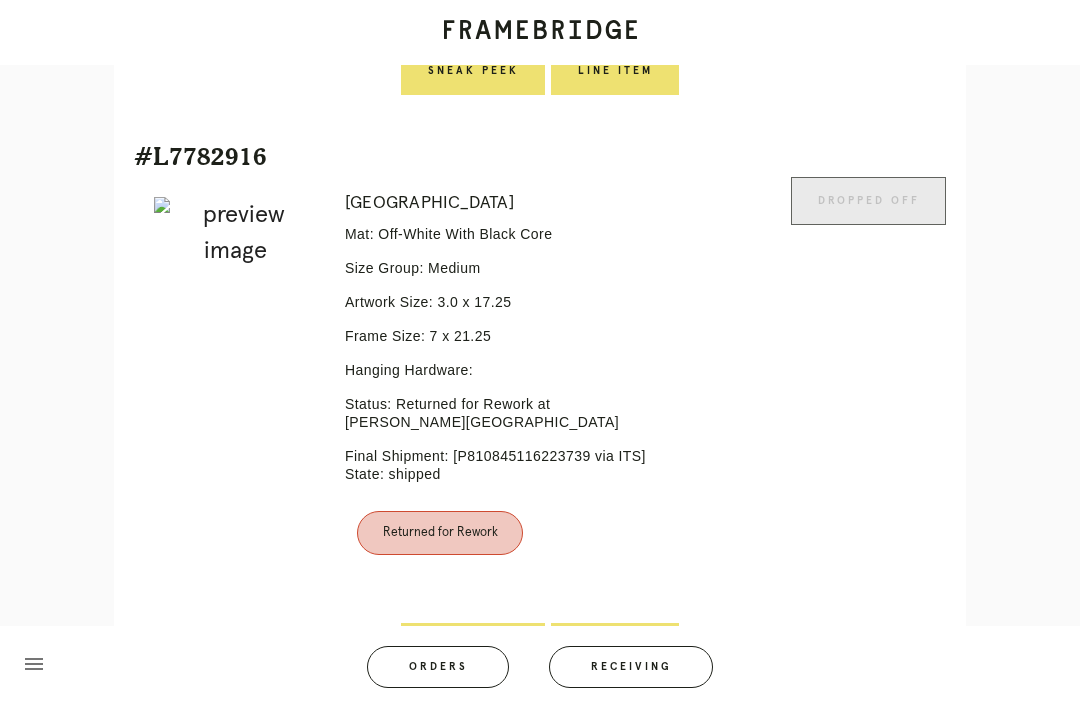 click on "Line Item" at bounding box center [615, 647] 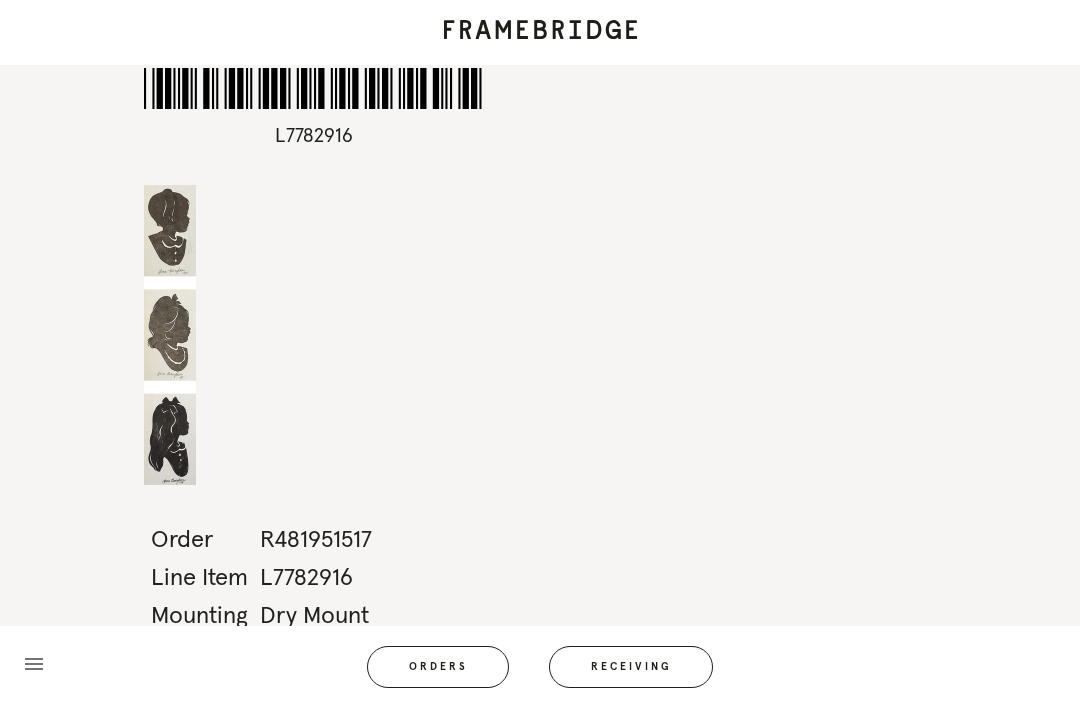 scroll, scrollTop: 1, scrollLeft: 0, axis: vertical 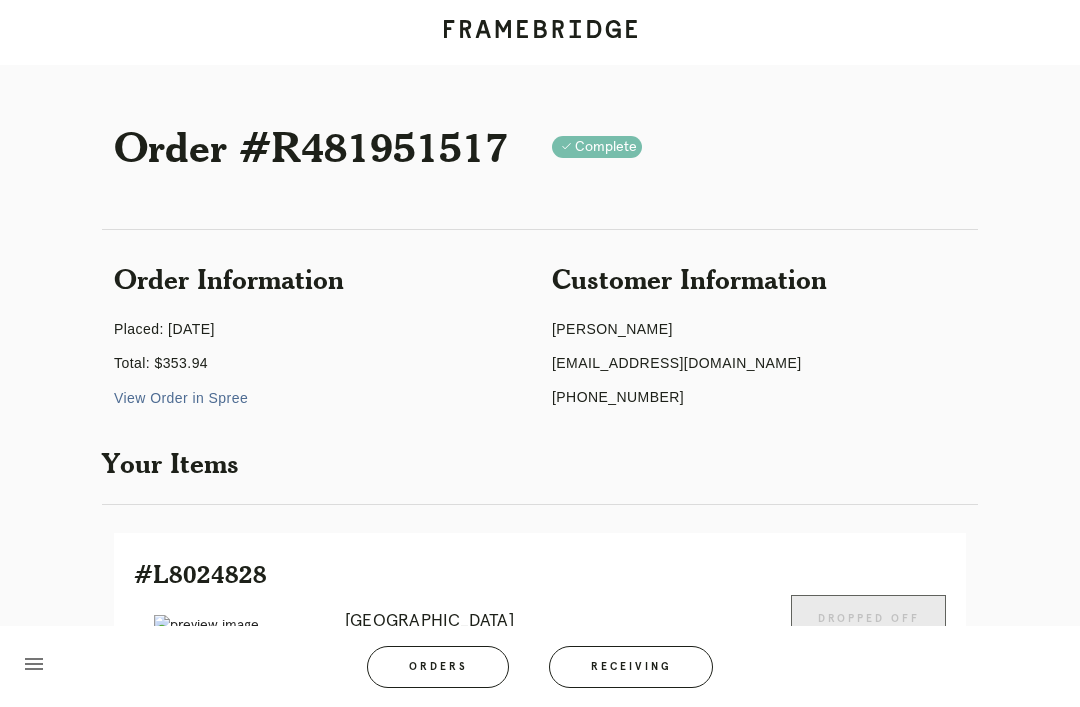 click on "[PERSON_NAME]" at bounding box center [759, 329] 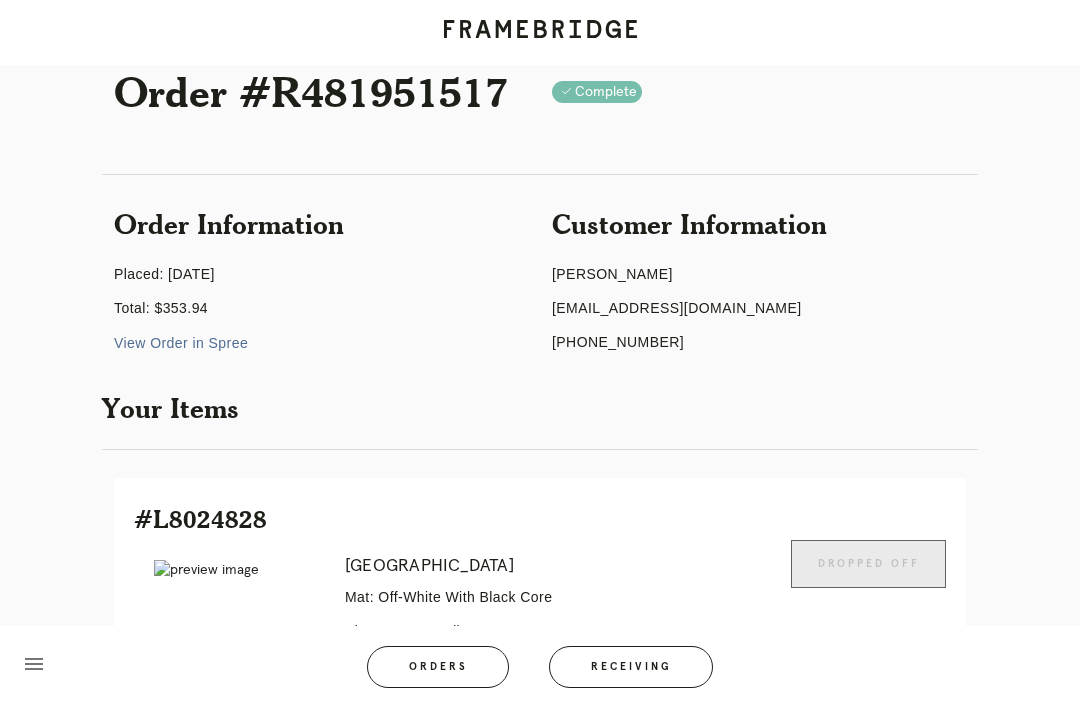 scroll, scrollTop: 0, scrollLeft: 0, axis: both 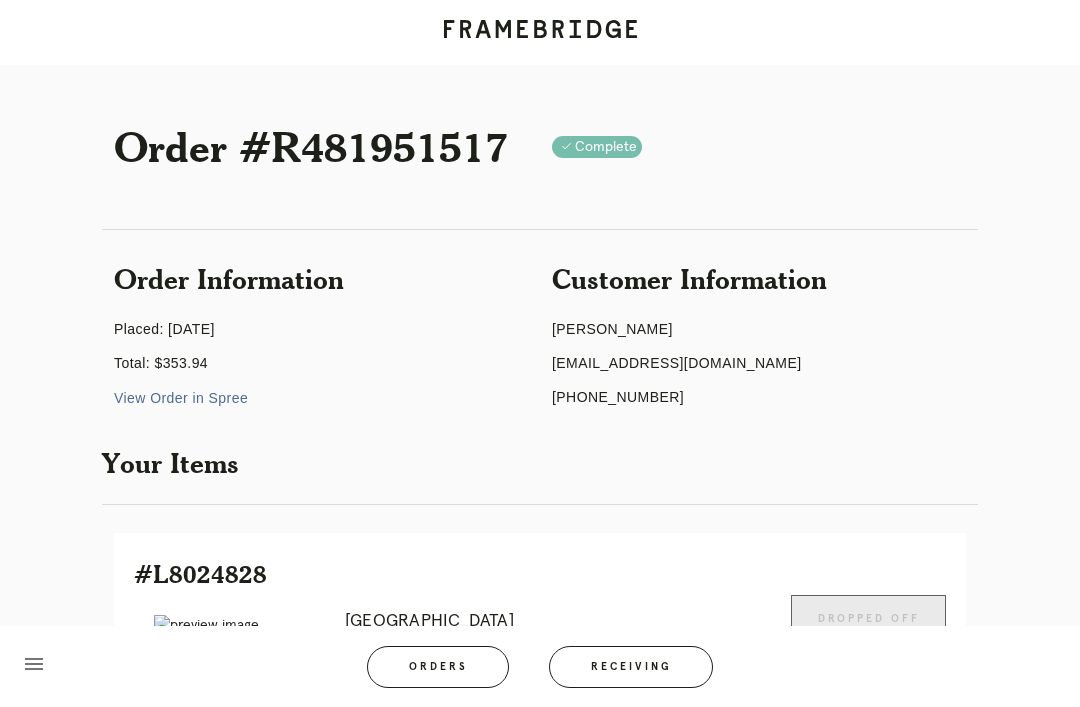 click on "View Order in Spree" at bounding box center (181, 398) 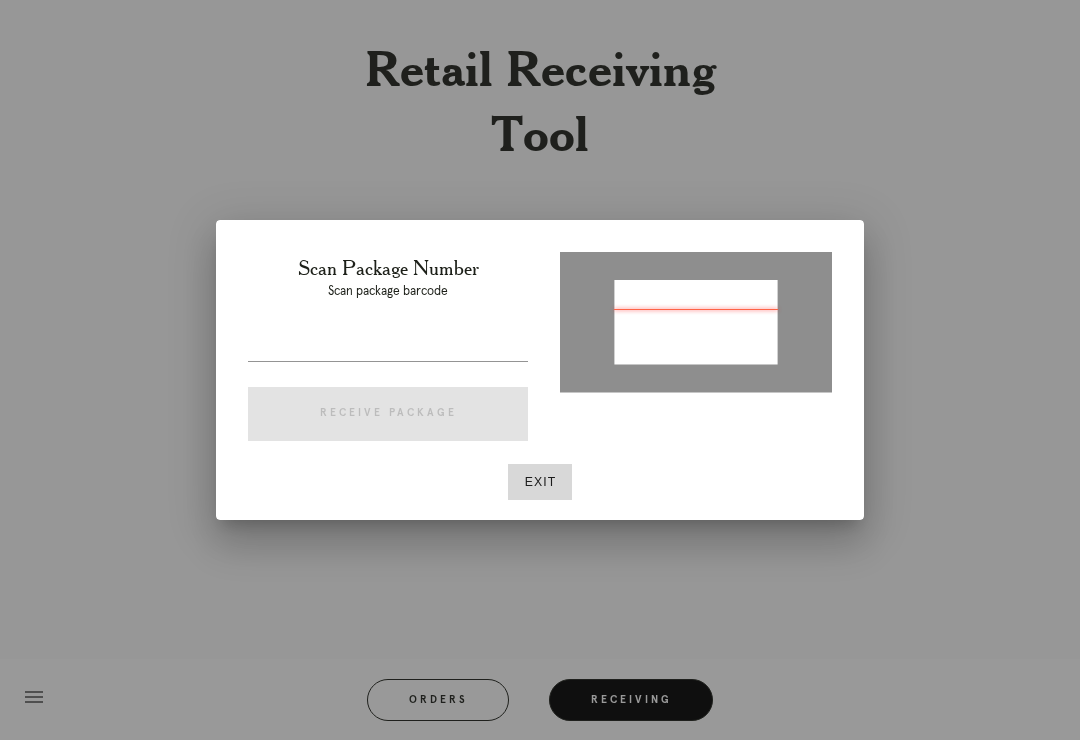 scroll, scrollTop: 0, scrollLeft: 0, axis: both 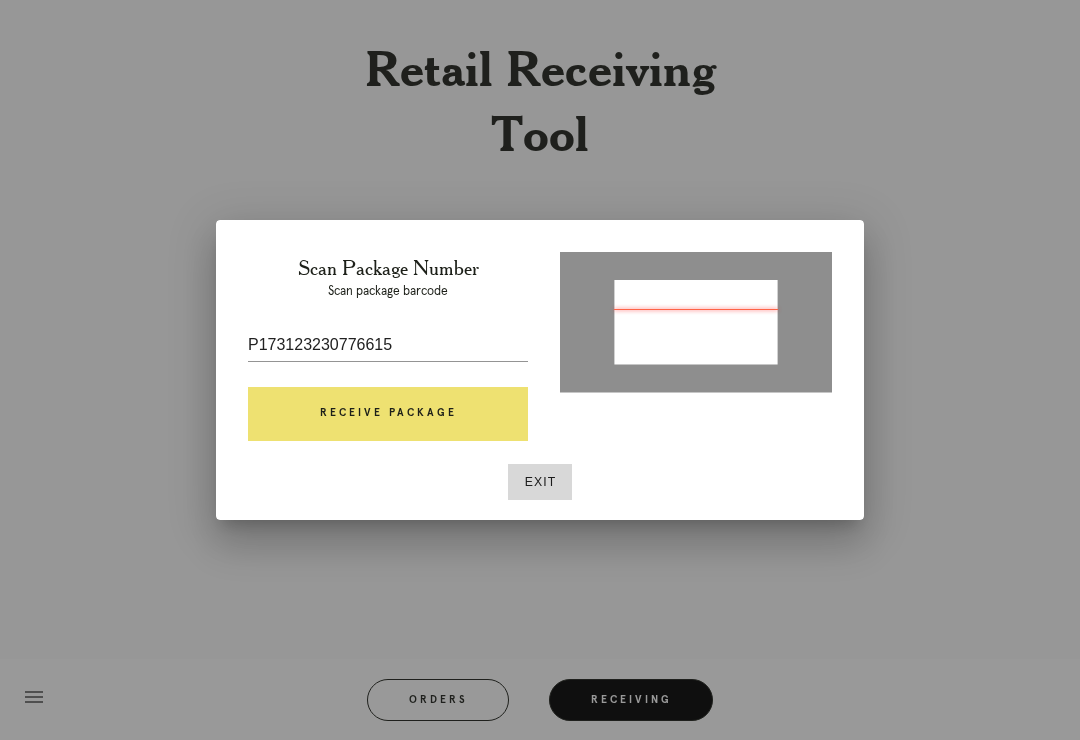 click on "Receive Package" at bounding box center (388, 414) 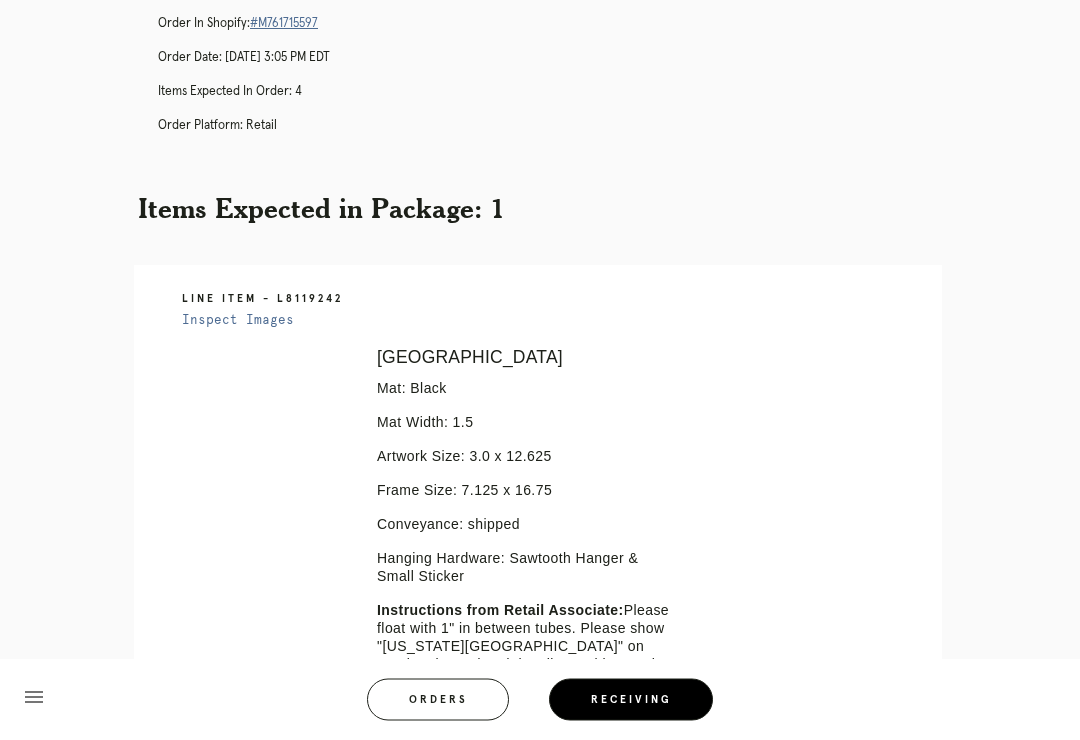 scroll, scrollTop: 0, scrollLeft: 0, axis: both 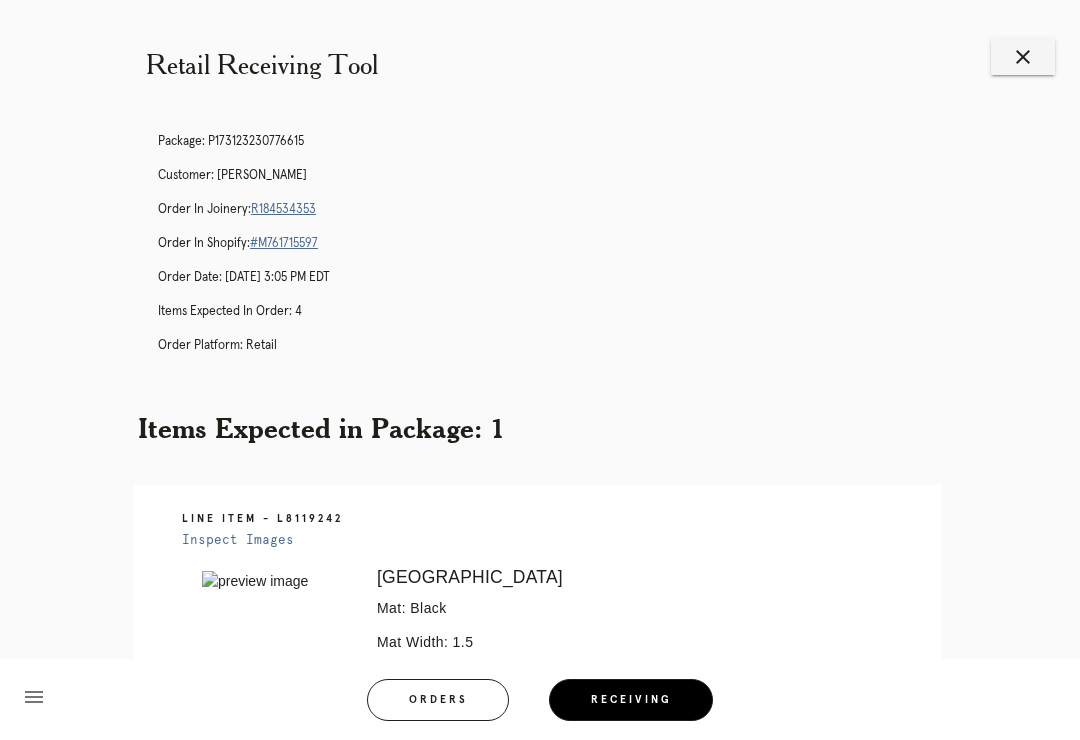 click on "close" at bounding box center [1023, 57] 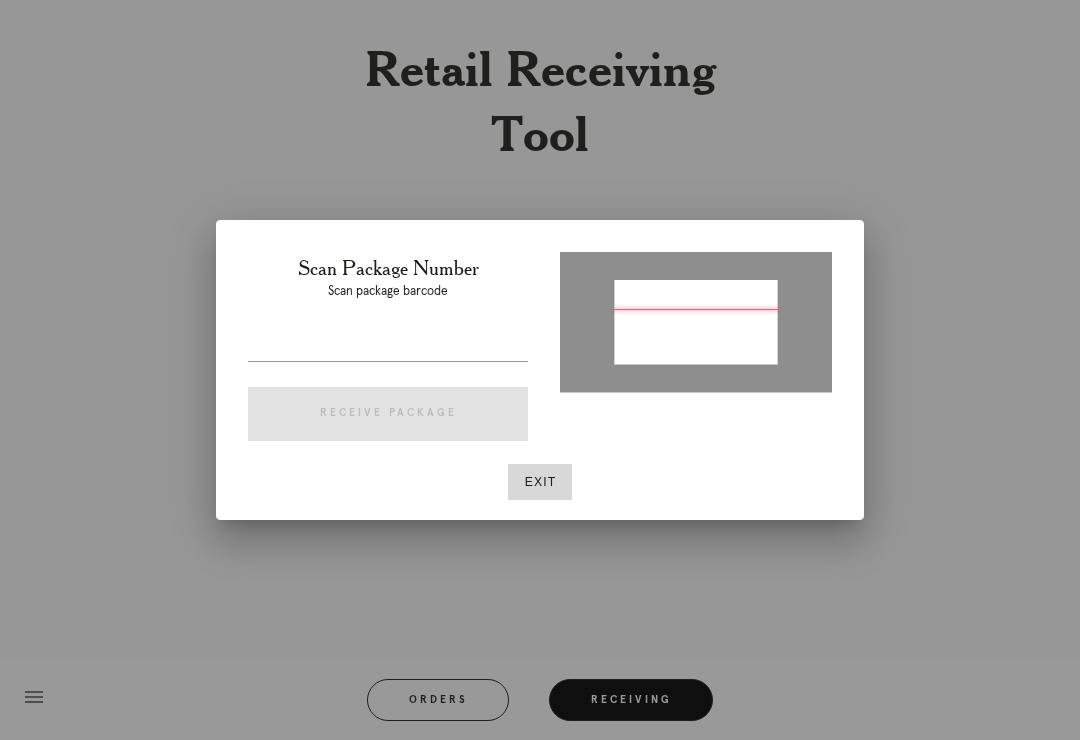 scroll, scrollTop: 0, scrollLeft: 0, axis: both 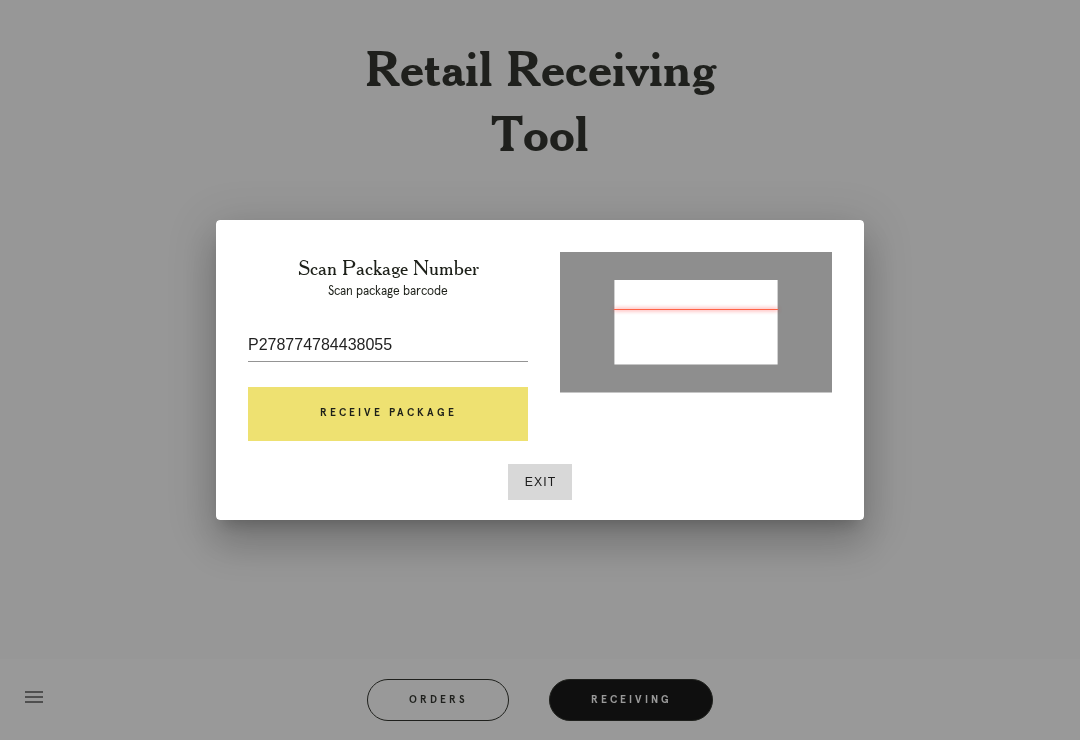 click on "Receive Package" at bounding box center (388, 414) 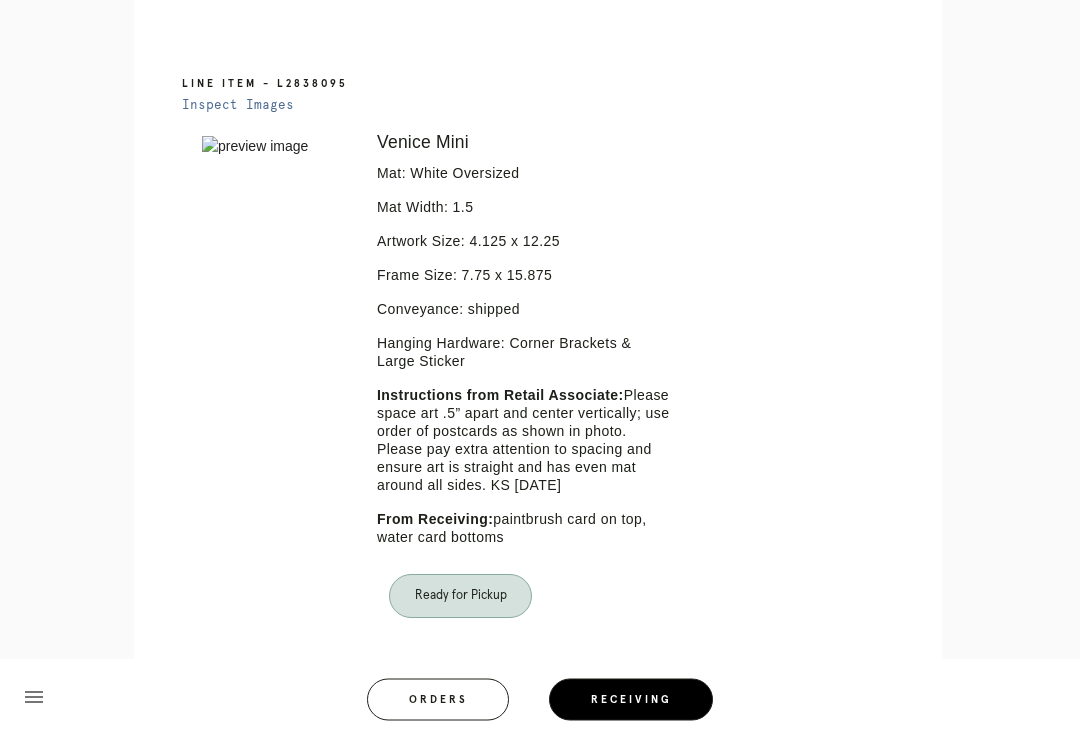 scroll, scrollTop: 1086, scrollLeft: 0, axis: vertical 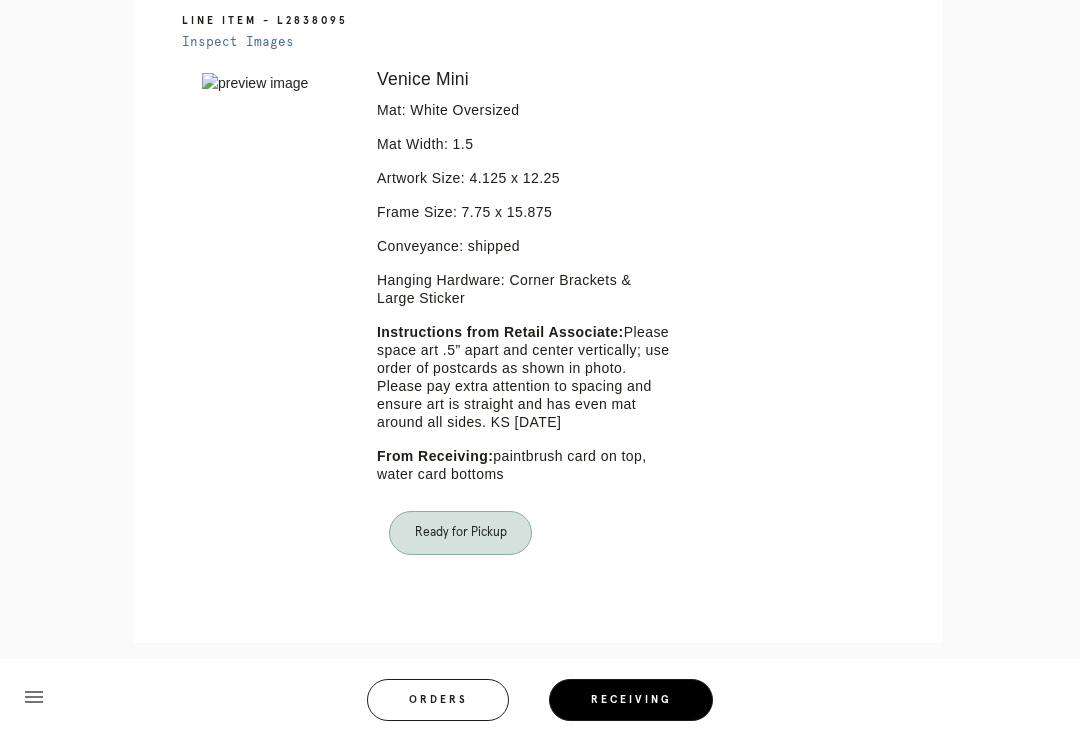 click on "Ready for Pickup" at bounding box center [460, 533] 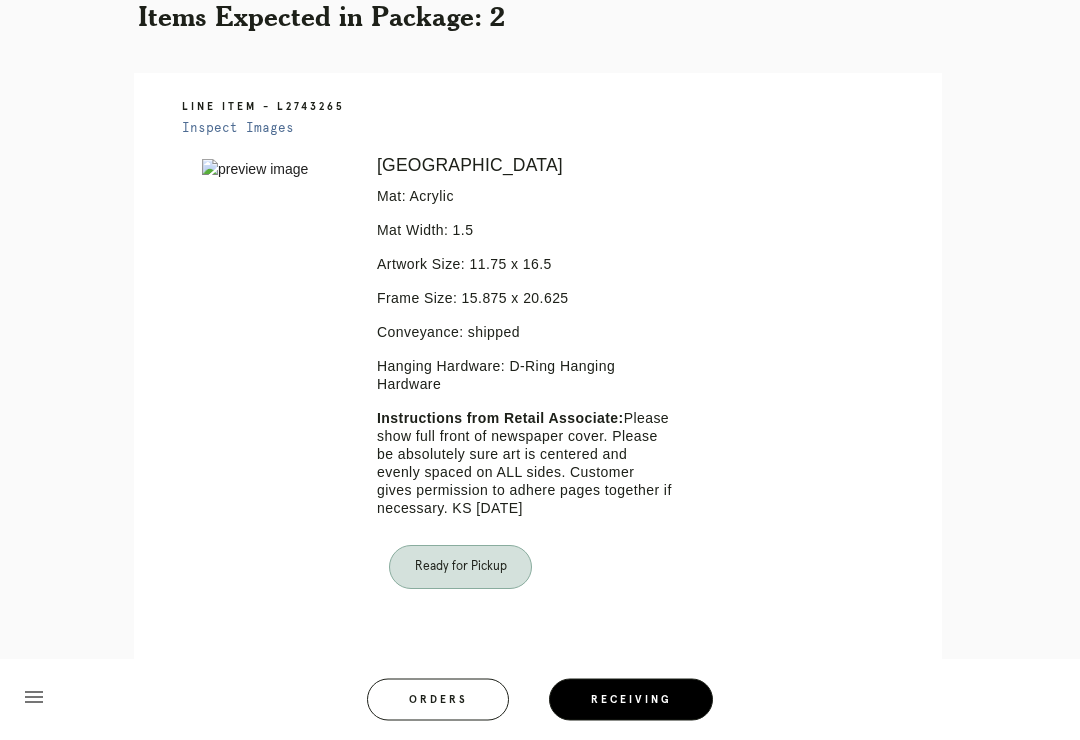 scroll, scrollTop: 419, scrollLeft: 0, axis: vertical 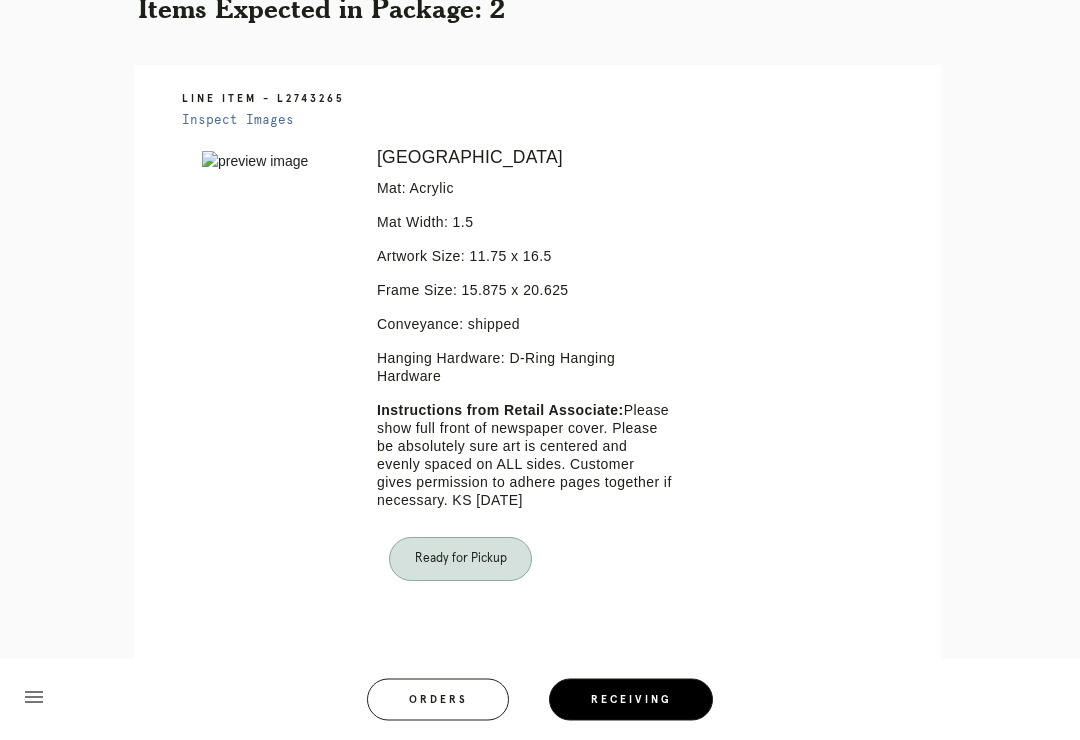 click on "Ready for Pickup" at bounding box center [460, 560] 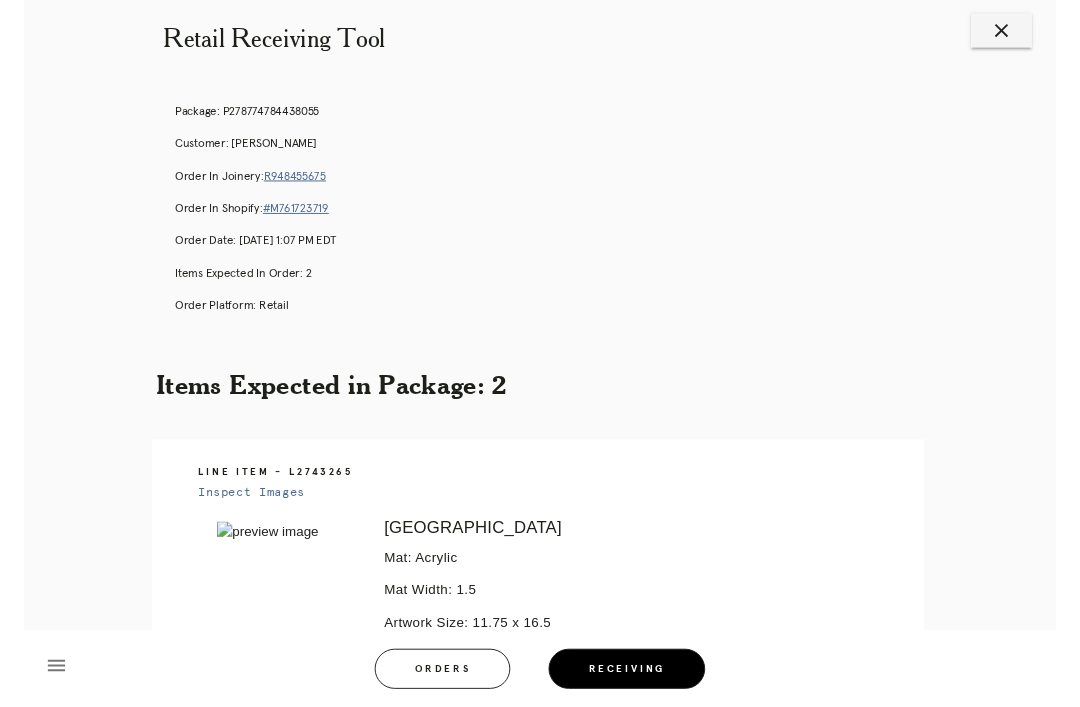 scroll, scrollTop: 0, scrollLeft: 0, axis: both 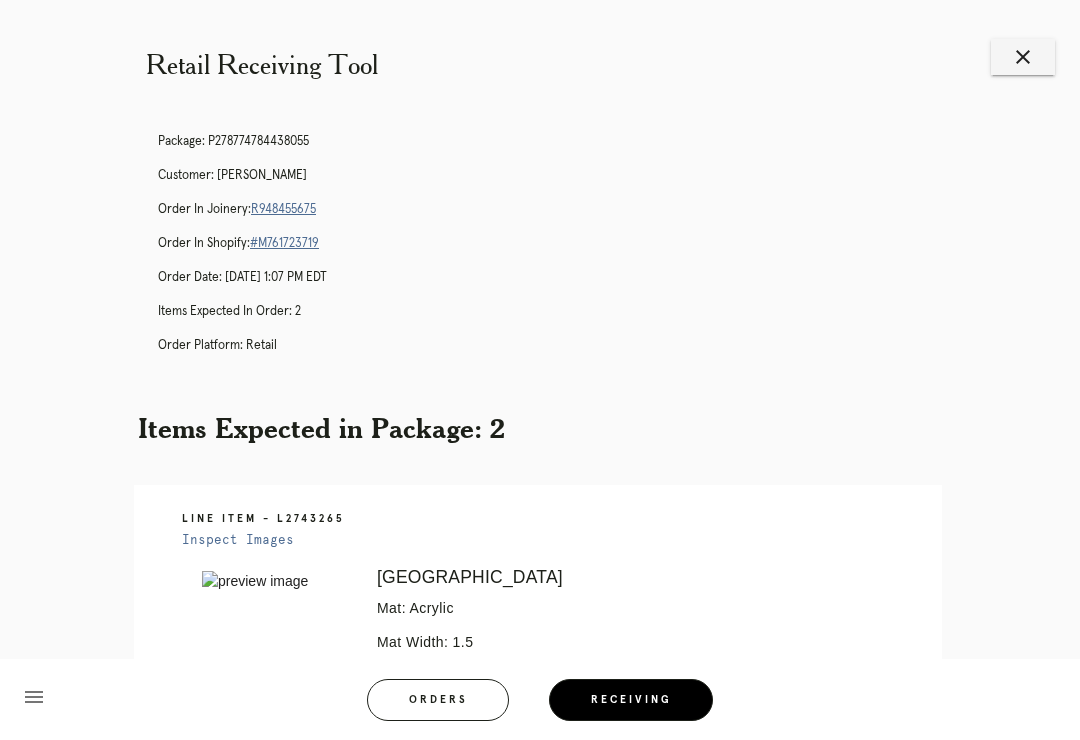 click on "R948455675" at bounding box center (283, 209) 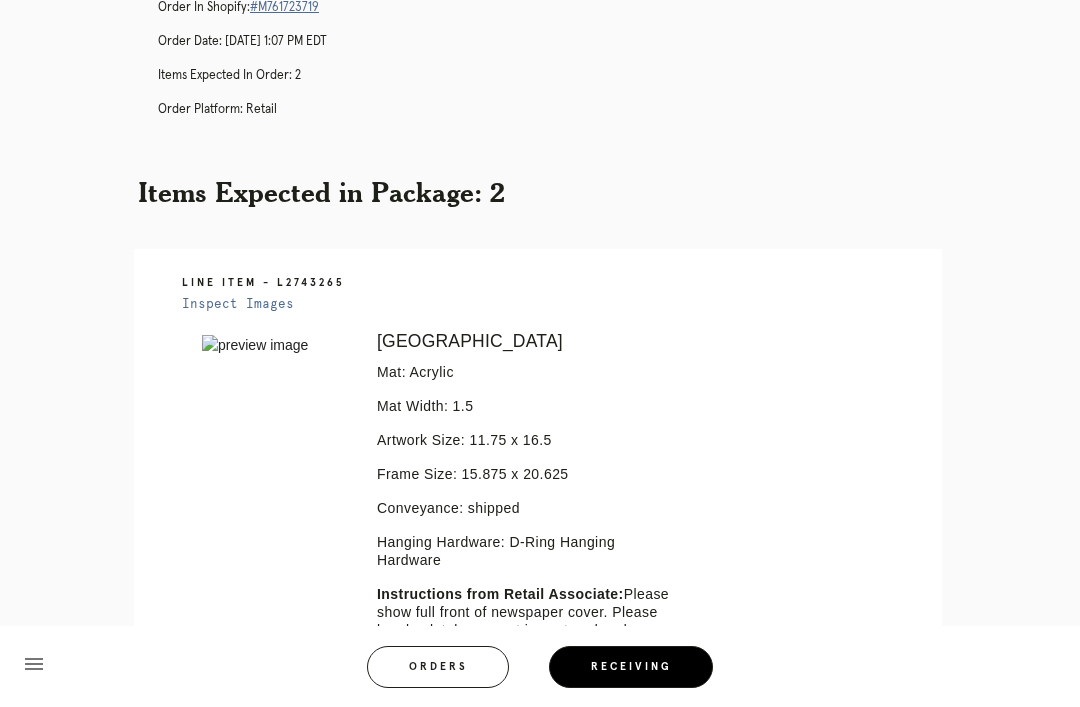 scroll, scrollTop: 0, scrollLeft: 0, axis: both 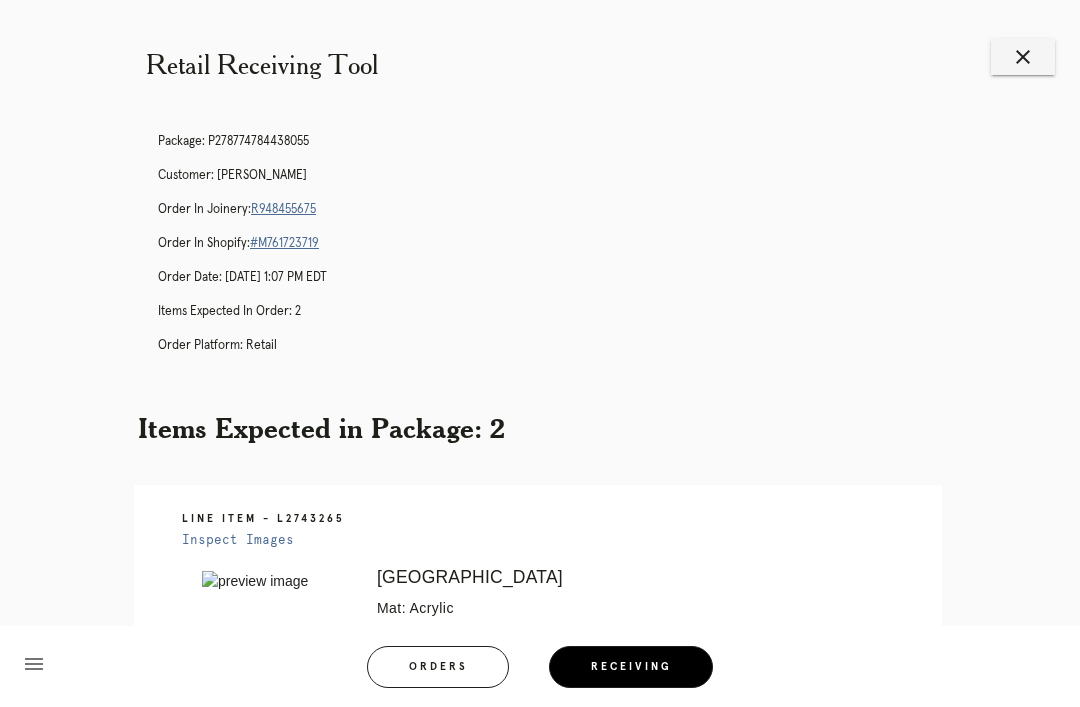 click on "close" at bounding box center (1023, 57) 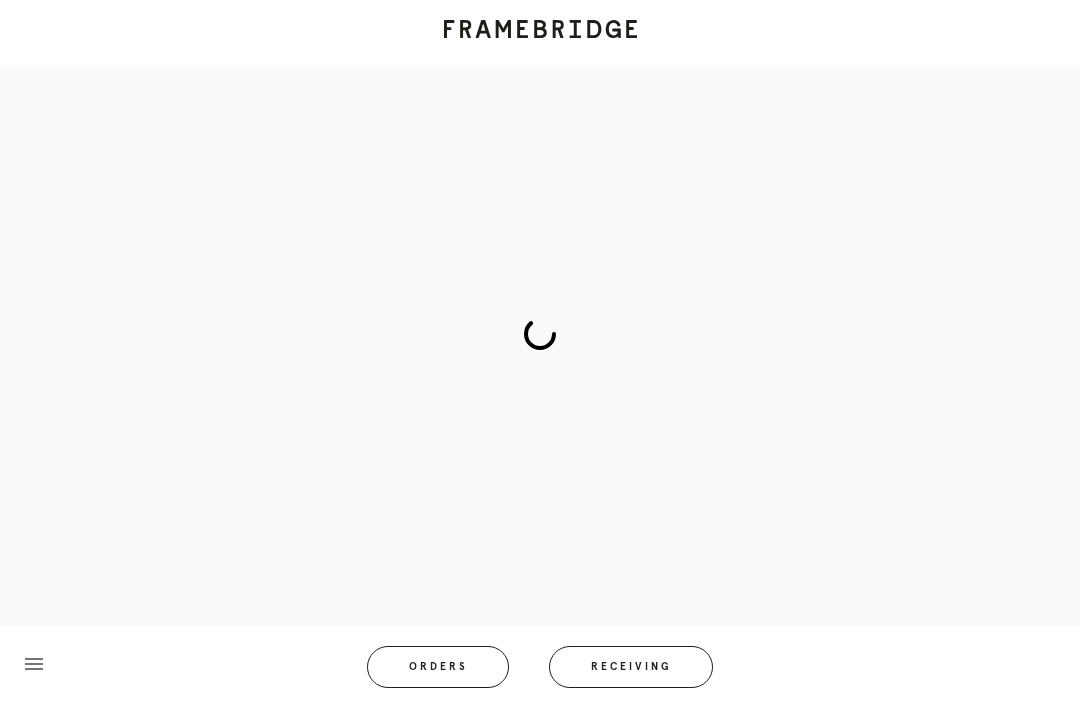 scroll, scrollTop: 0, scrollLeft: 0, axis: both 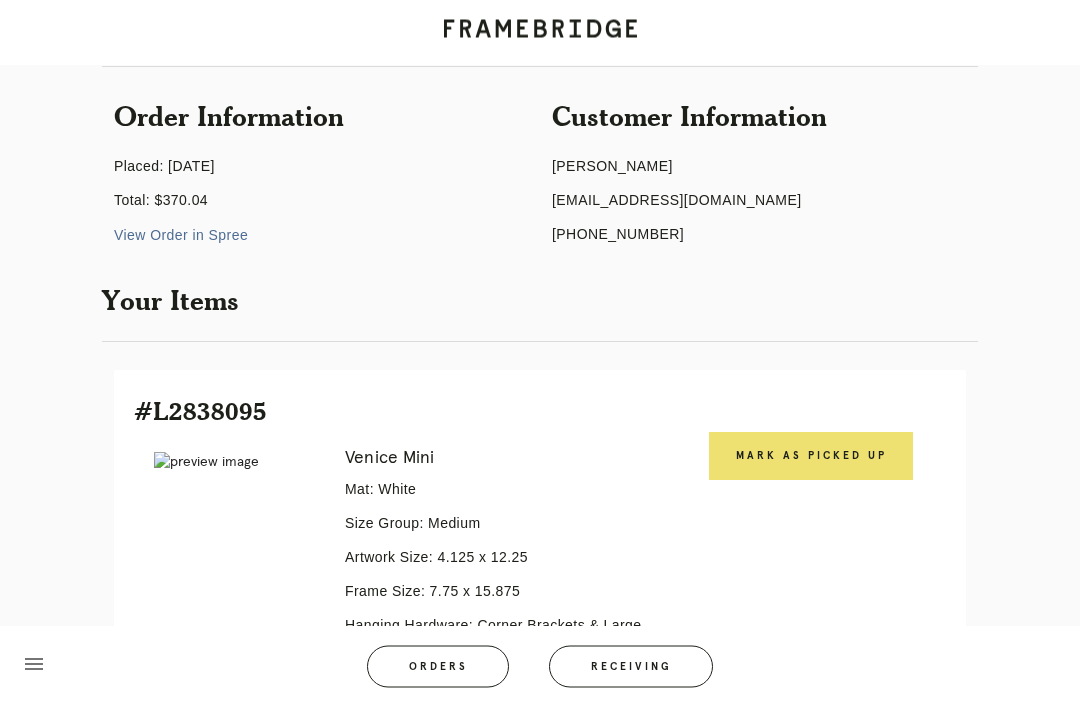 click on "Mark as Picked Up" at bounding box center [811, 457] 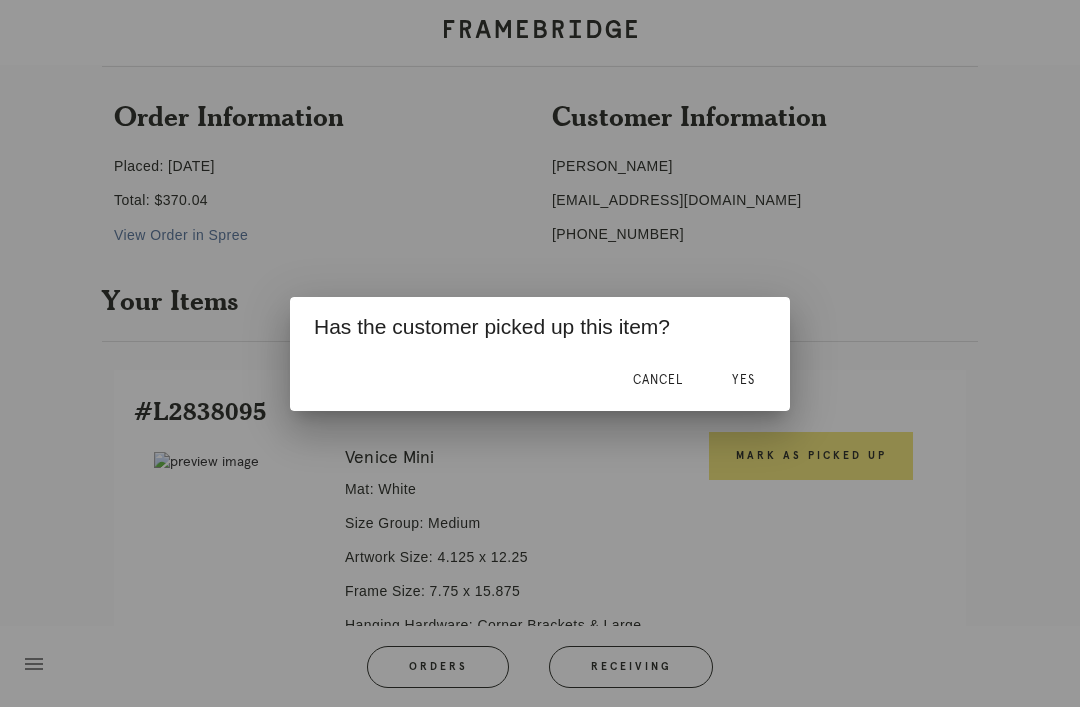 click on "Yes" at bounding box center (743, 381) 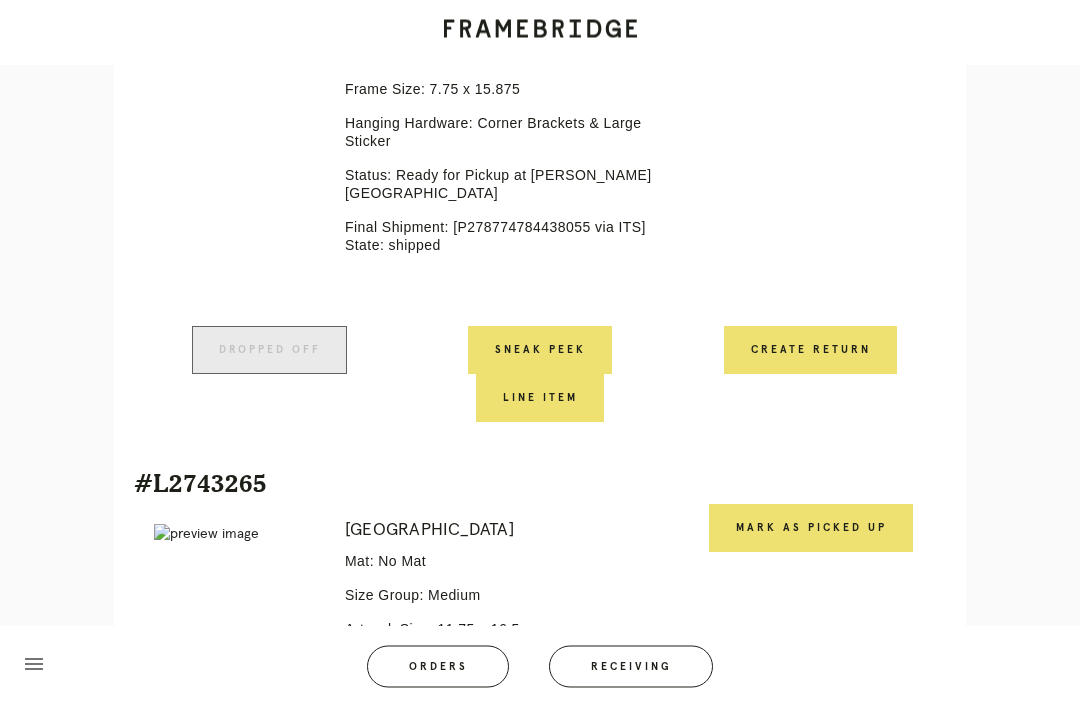 scroll, scrollTop: 789, scrollLeft: 0, axis: vertical 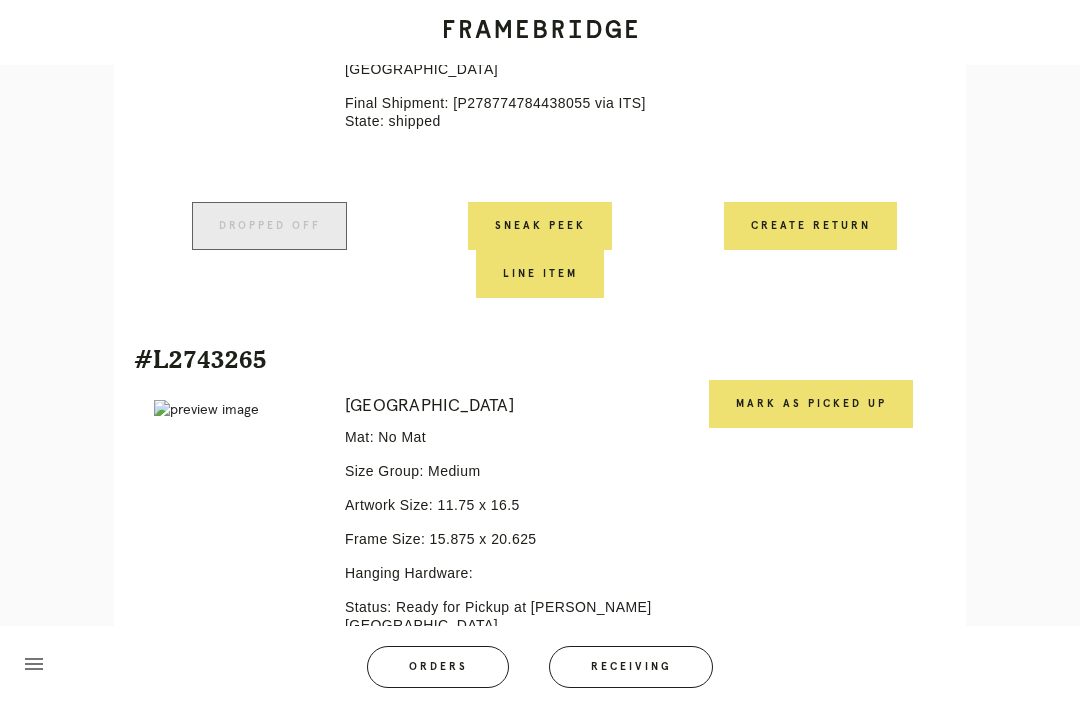 click on "Mark as Picked Up" at bounding box center [811, 404] 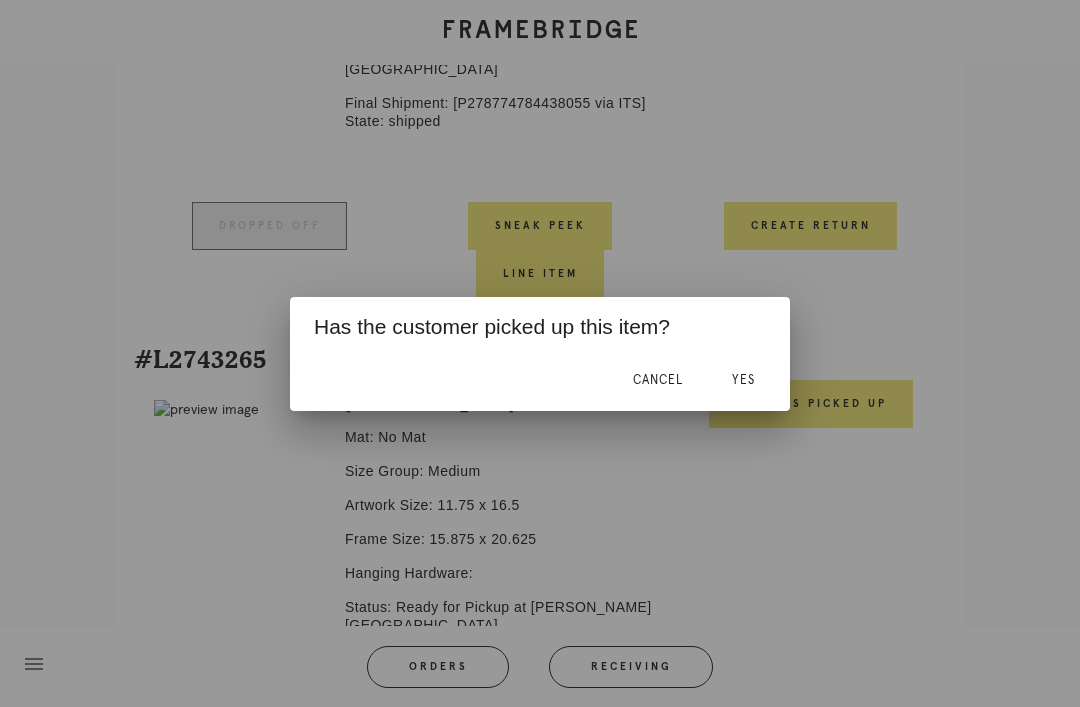 click on "Yes" at bounding box center (743, 380) 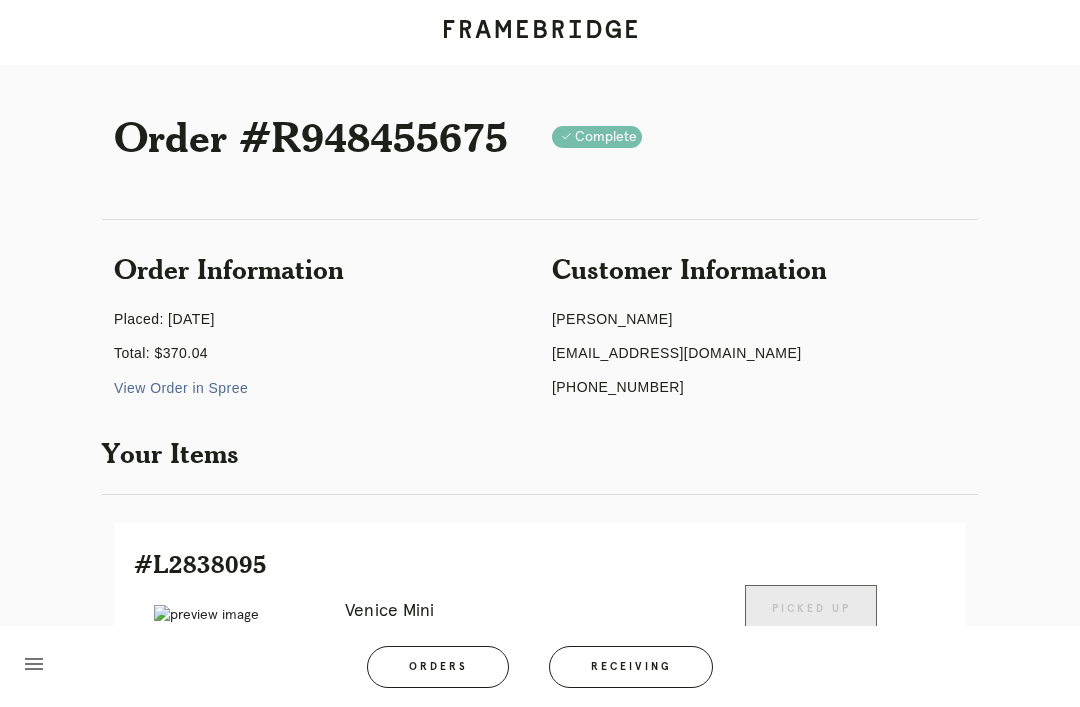 scroll, scrollTop: 0, scrollLeft: 0, axis: both 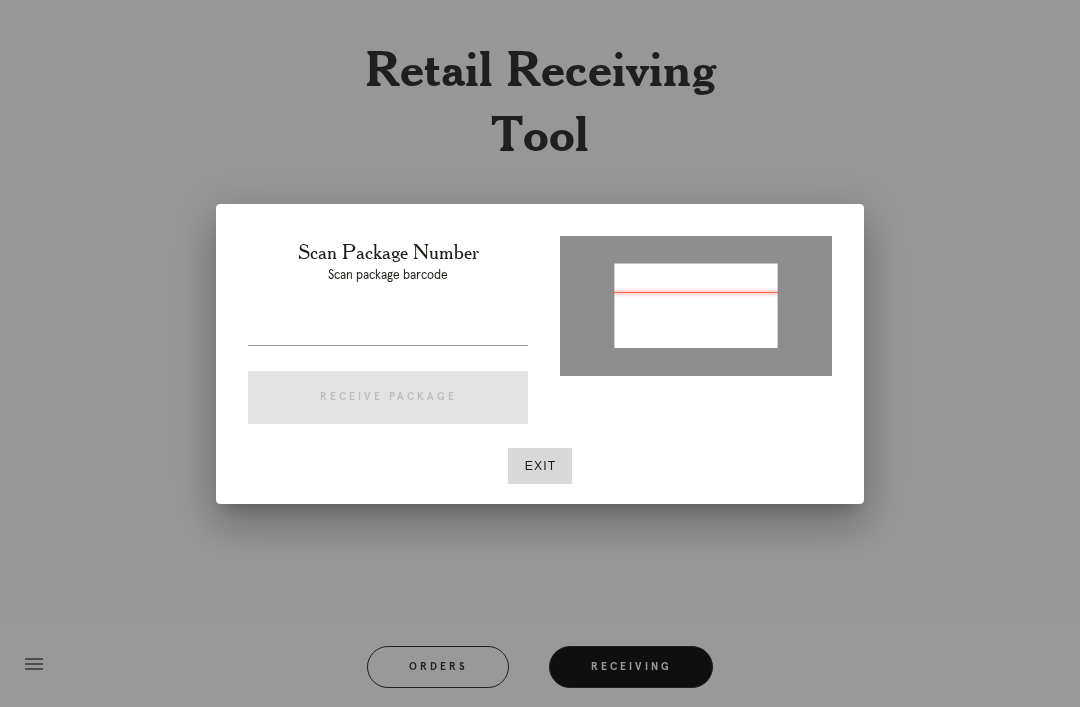type on "P173123230776615" 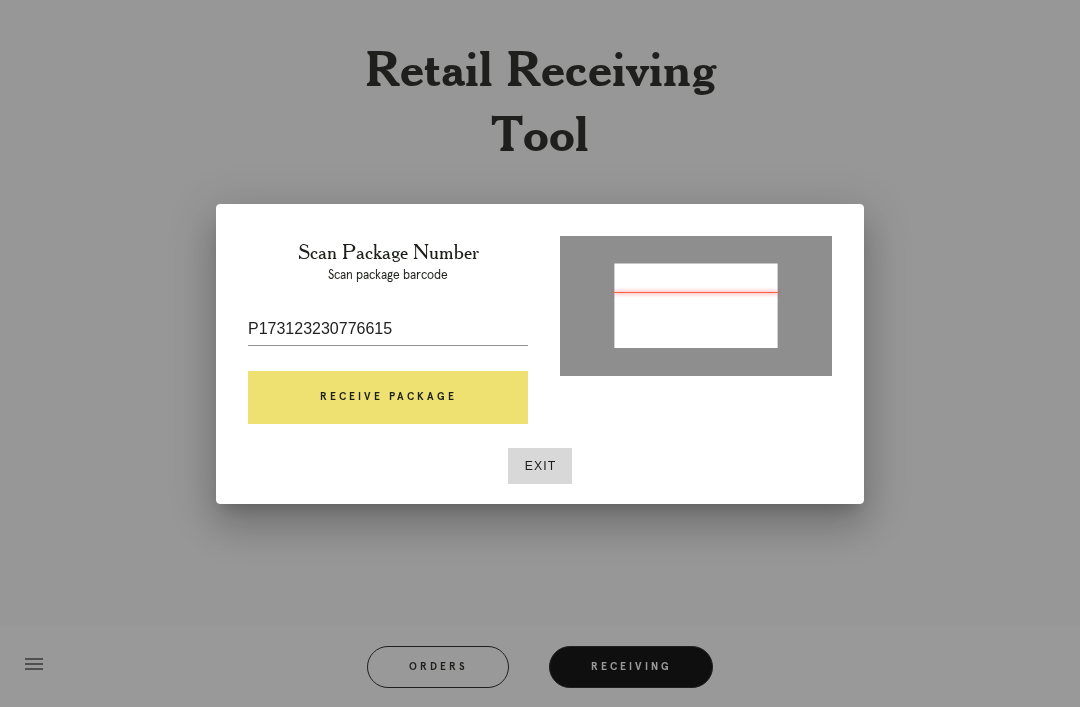 click on "Receive Package" at bounding box center (388, 398) 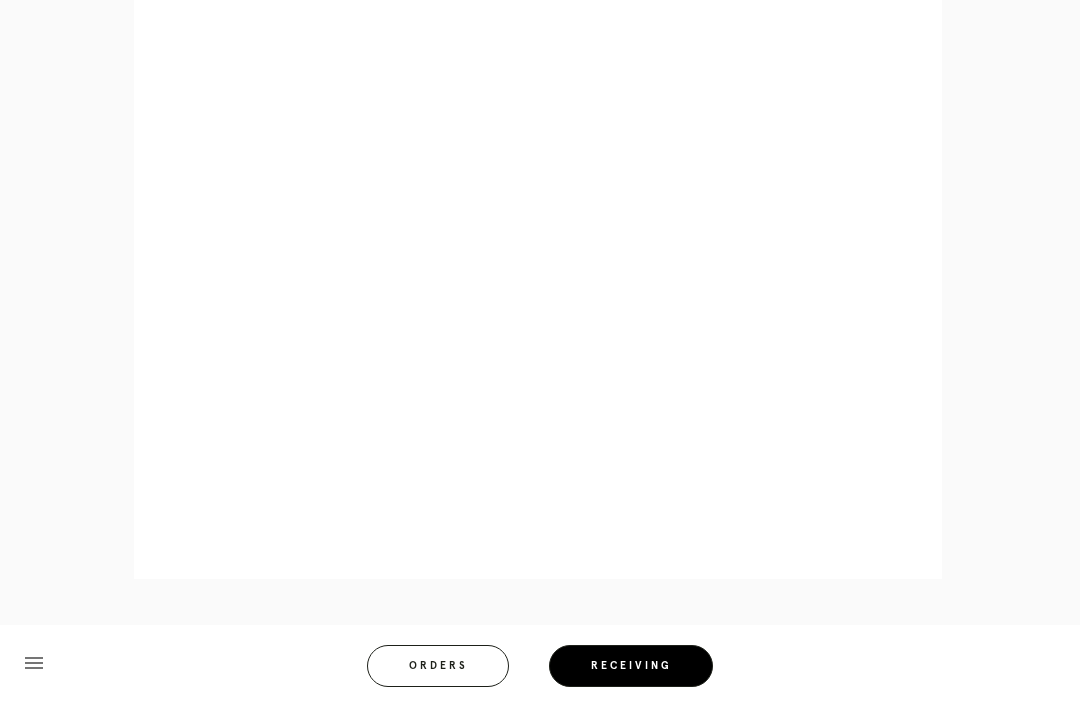 scroll, scrollTop: 991, scrollLeft: 0, axis: vertical 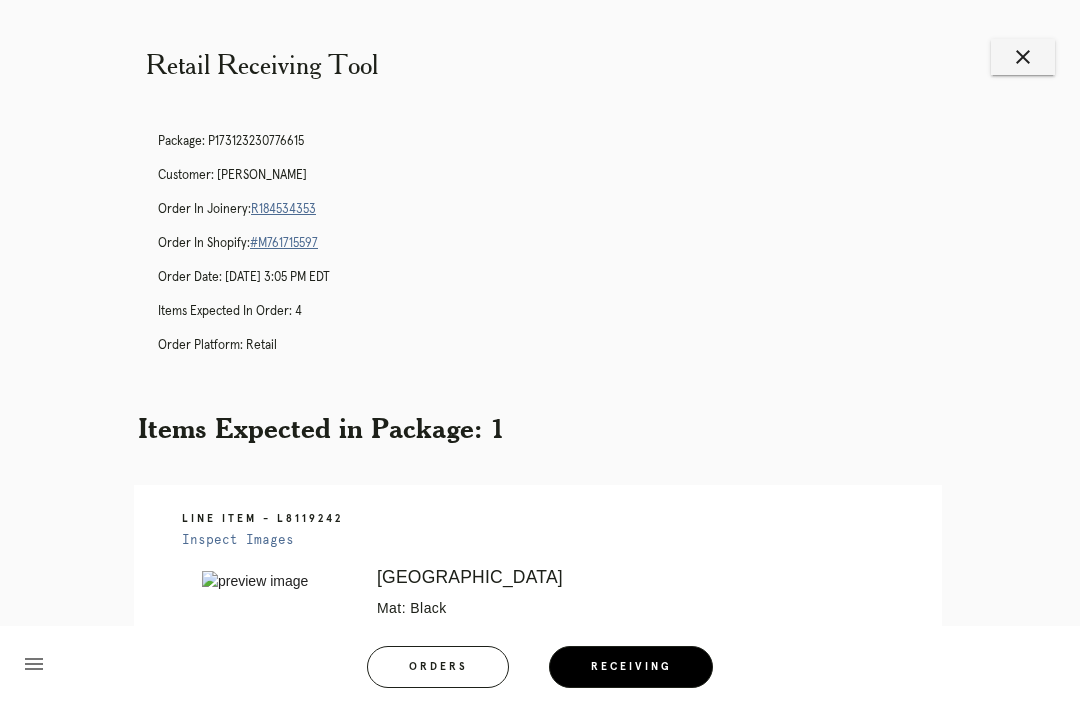 click on "R184534353" at bounding box center [283, 209] 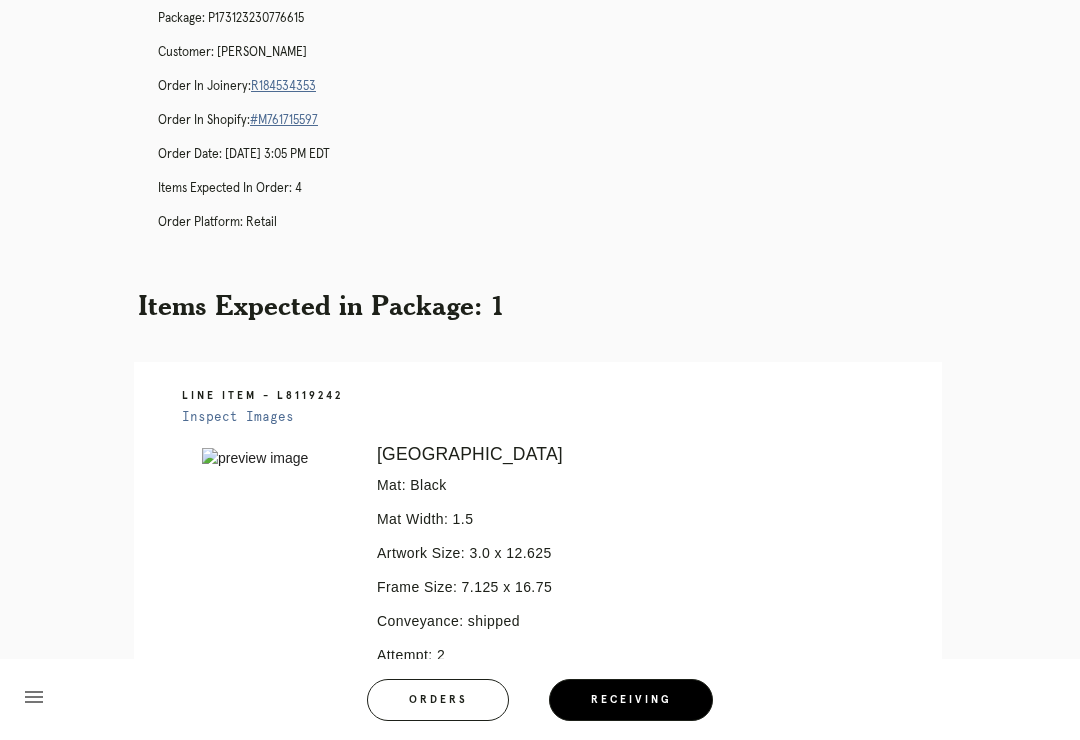 scroll, scrollTop: 0, scrollLeft: 0, axis: both 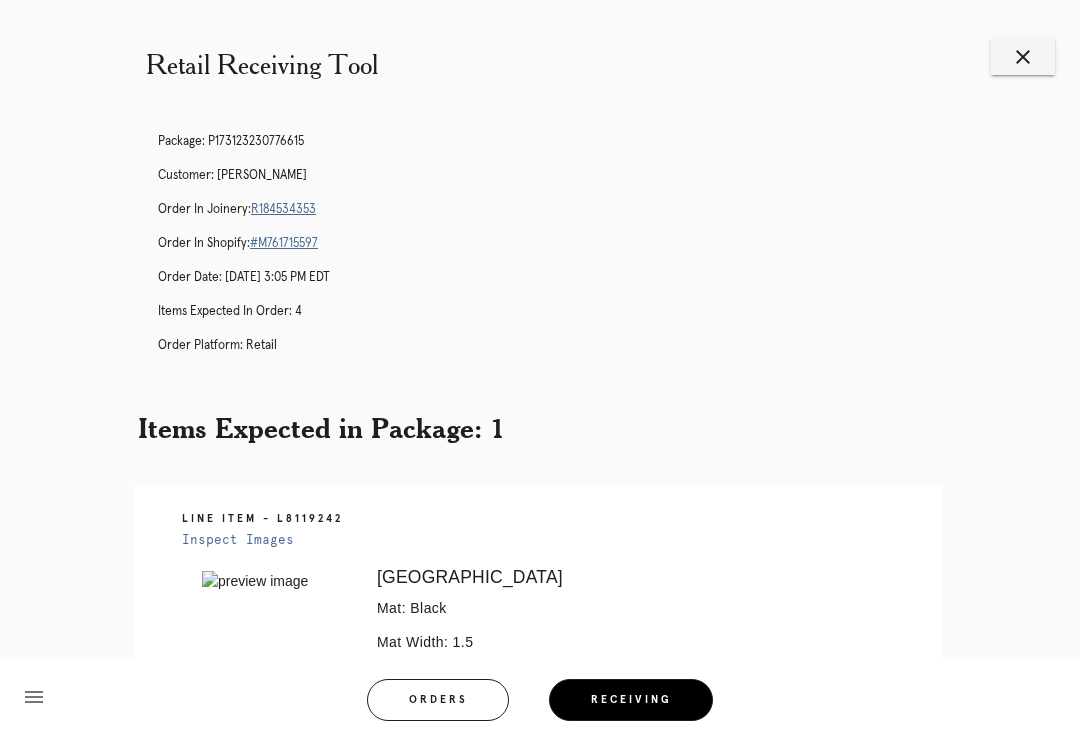 click on "close" at bounding box center [1023, 57] 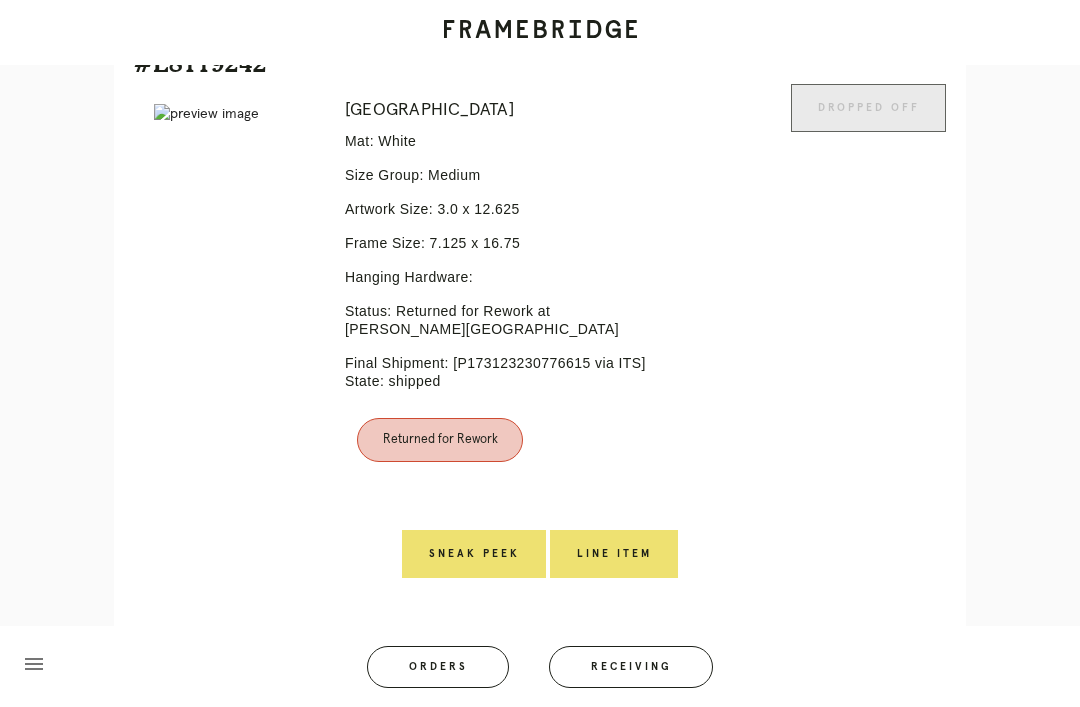 scroll, scrollTop: 516, scrollLeft: 0, axis: vertical 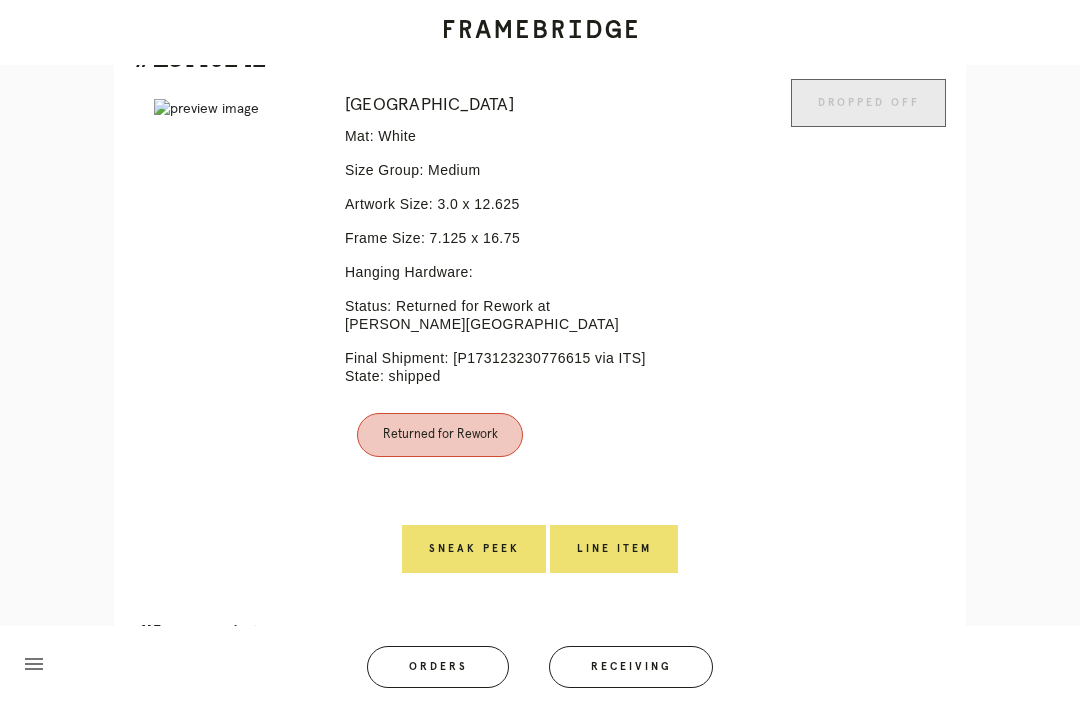 click on "Line Item" at bounding box center [614, 549] 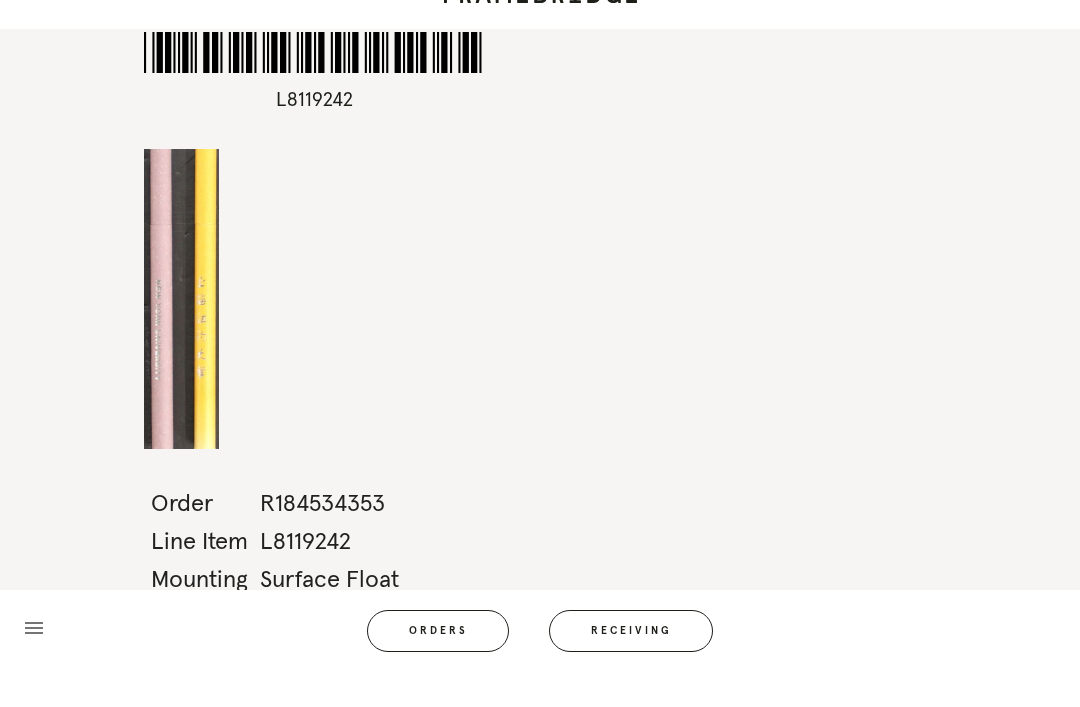 scroll, scrollTop: 0, scrollLeft: 0, axis: both 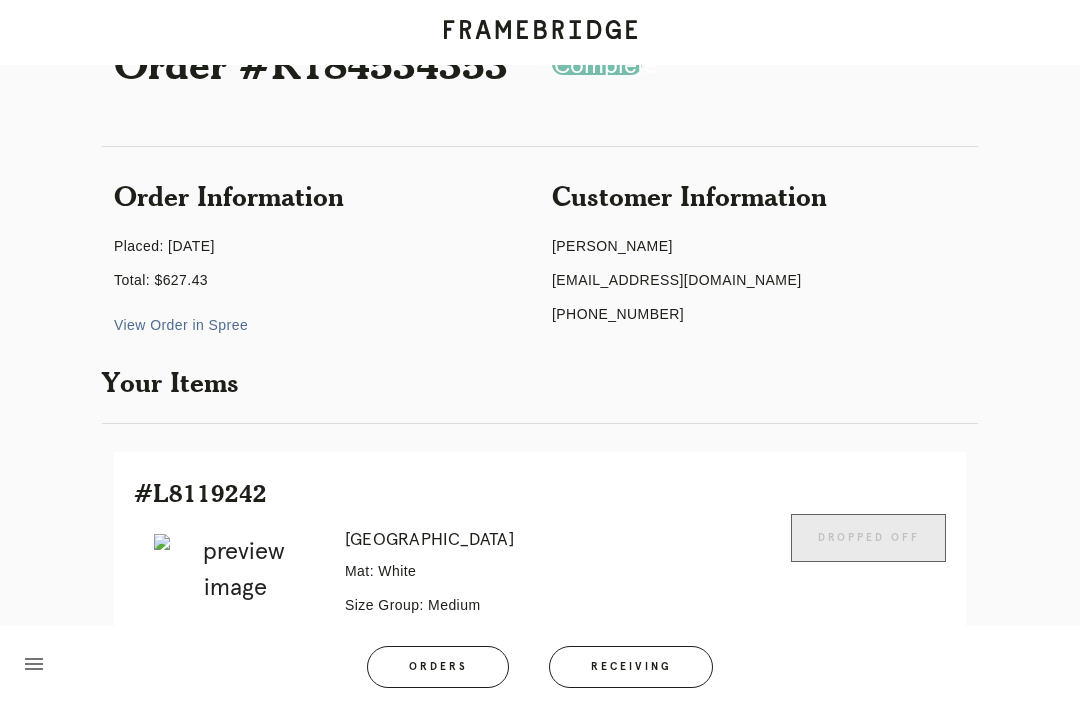 click on "View Order in Spree" at bounding box center (181, 325) 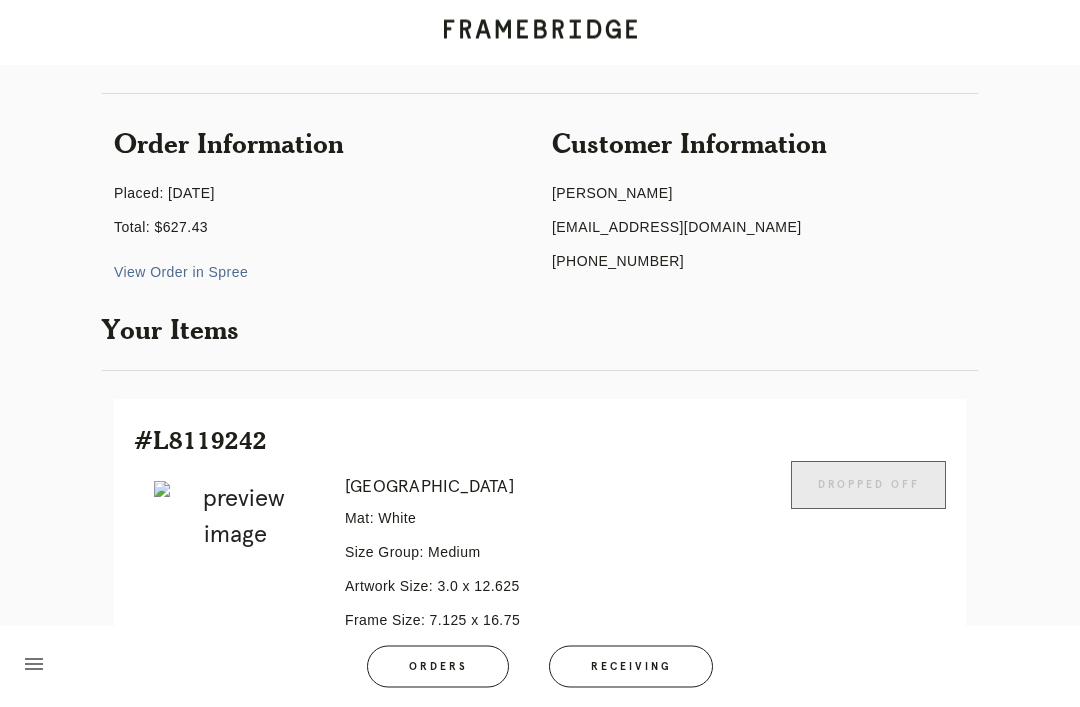 scroll, scrollTop: 0, scrollLeft: 0, axis: both 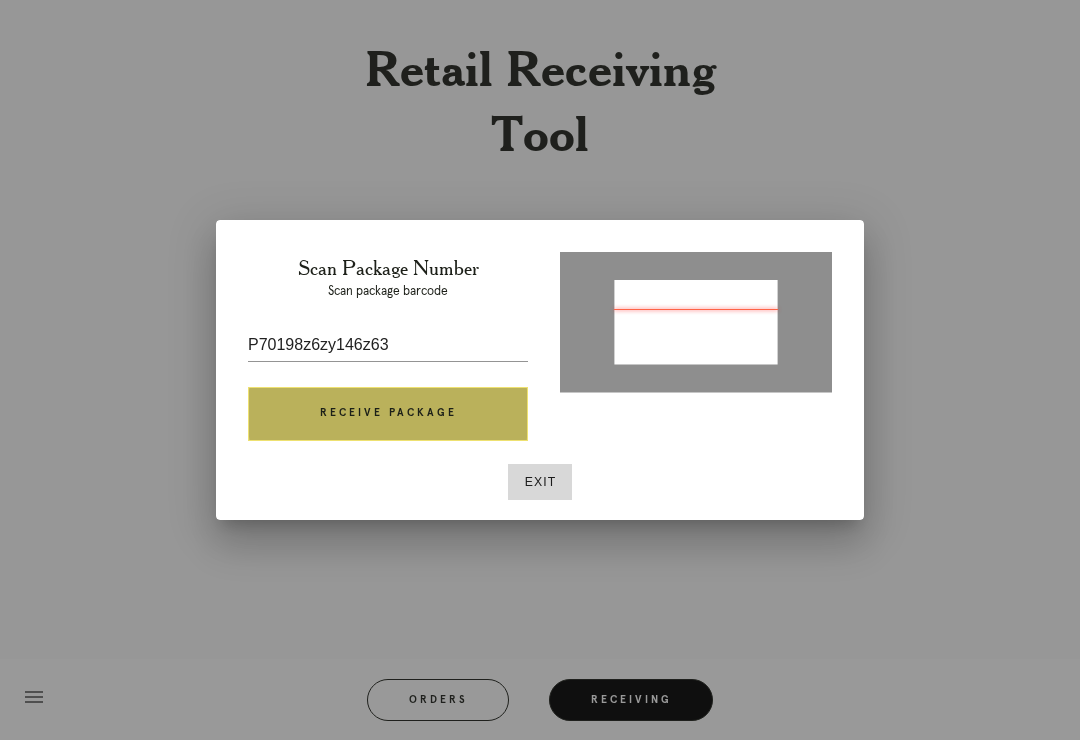 click on "Receive Package" at bounding box center [388, 414] 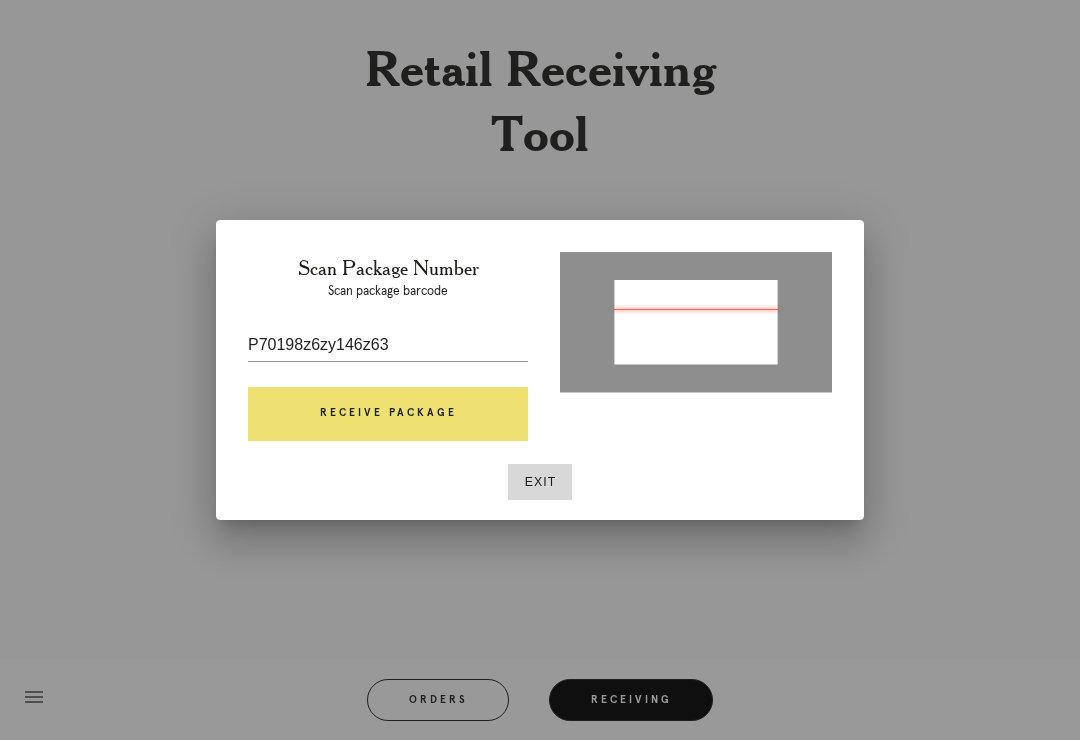 type on "P701980654146663" 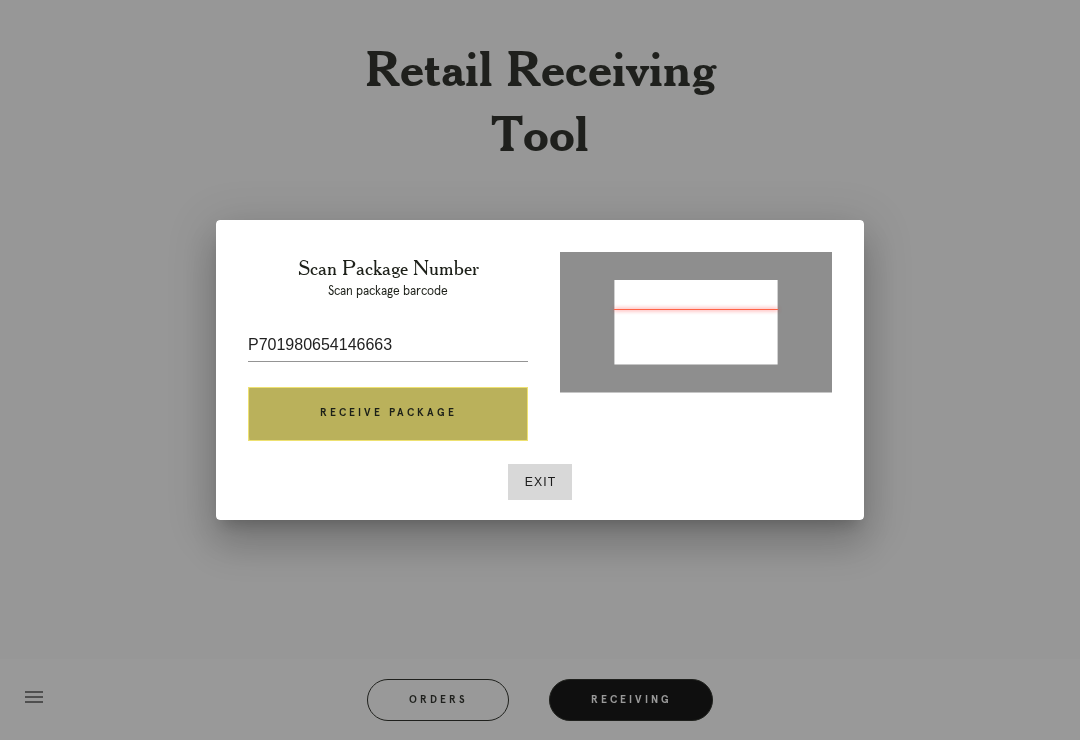 click on "Receive Package" at bounding box center [388, 414] 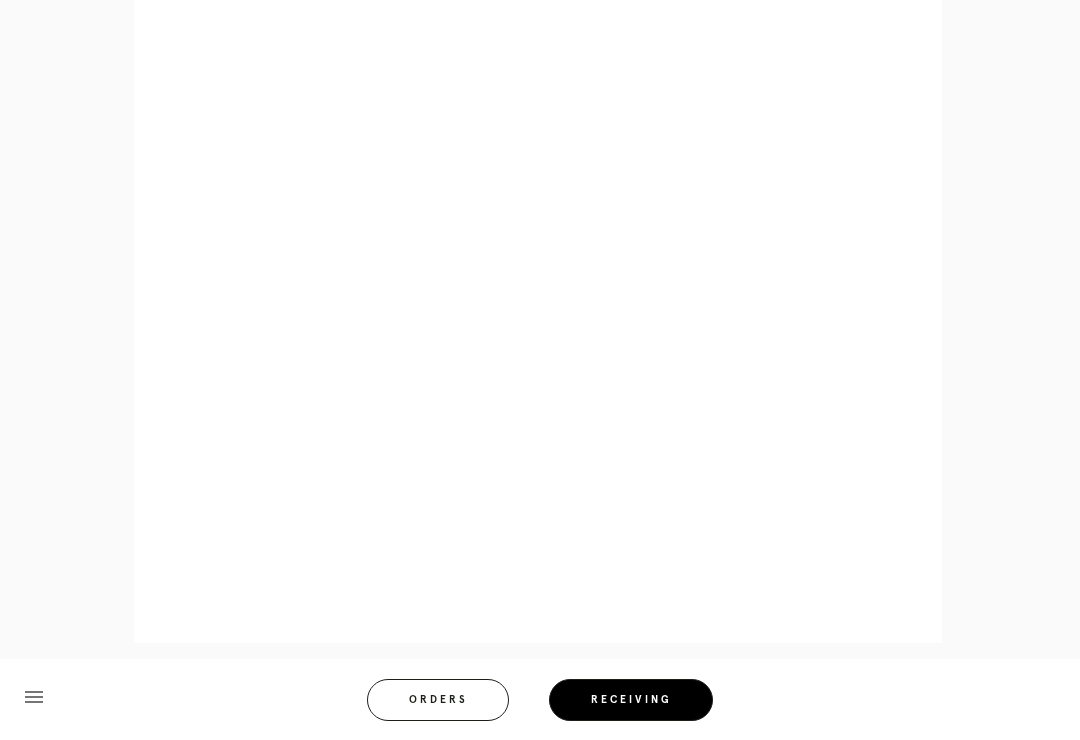 scroll, scrollTop: 910, scrollLeft: 0, axis: vertical 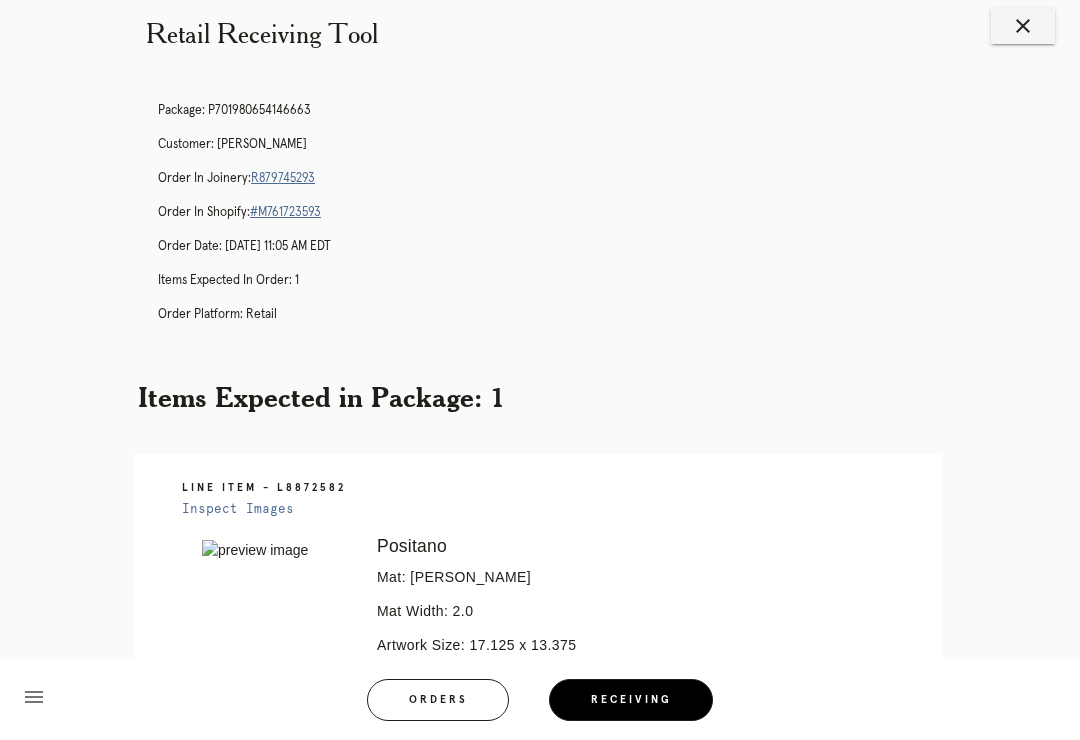 click on "R879745293" at bounding box center [283, 178] 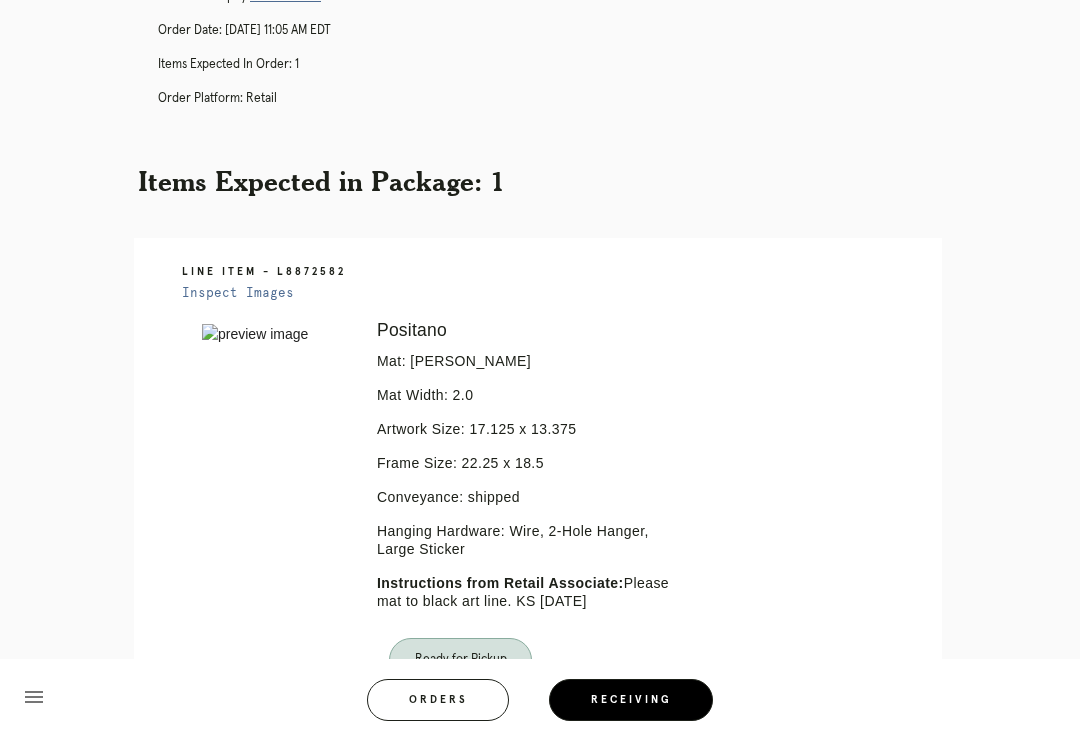 scroll, scrollTop: 0, scrollLeft: 0, axis: both 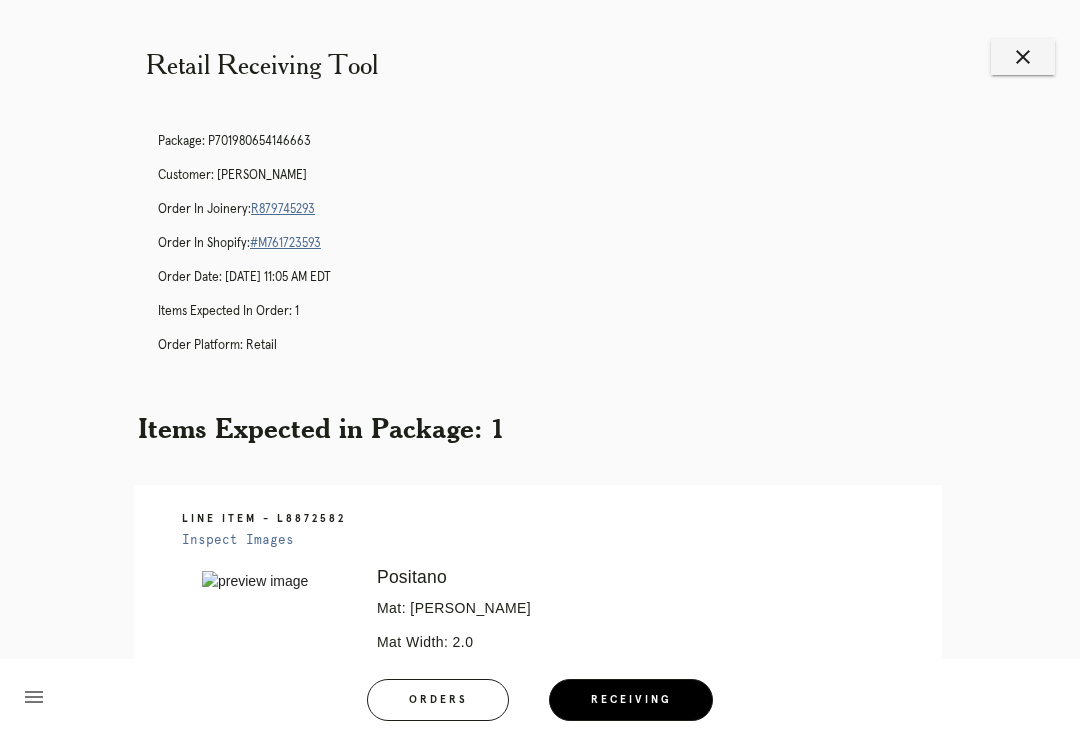 click on "close" at bounding box center [1023, 57] 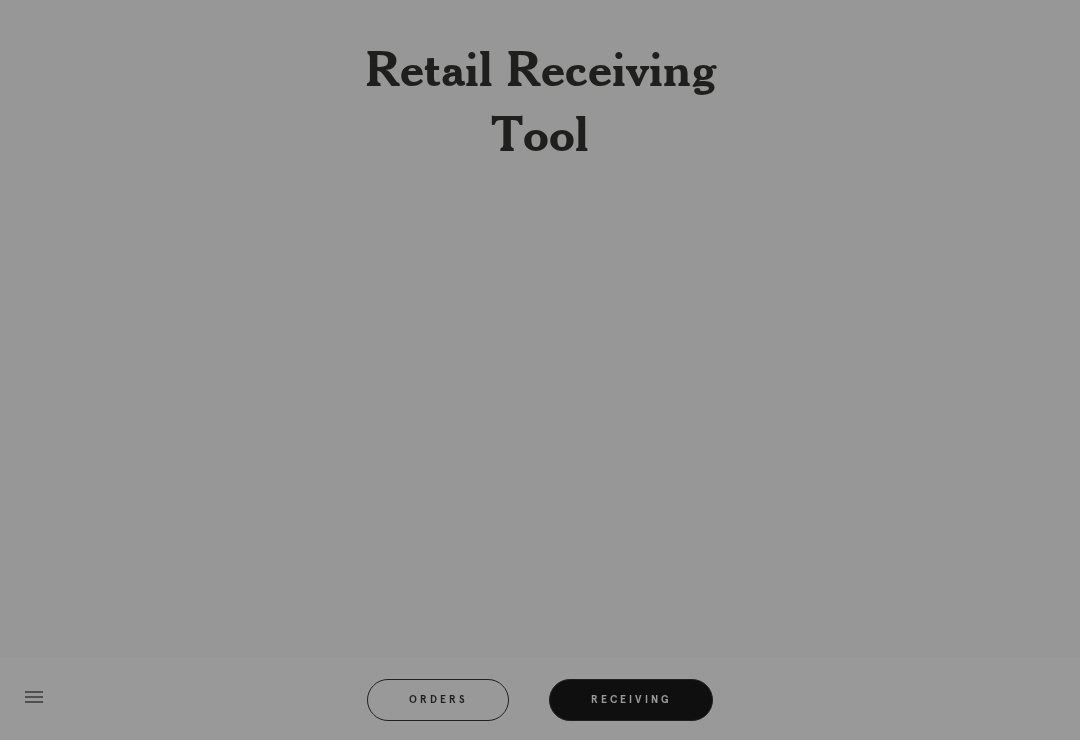scroll, scrollTop: 0, scrollLeft: 0, axis: both 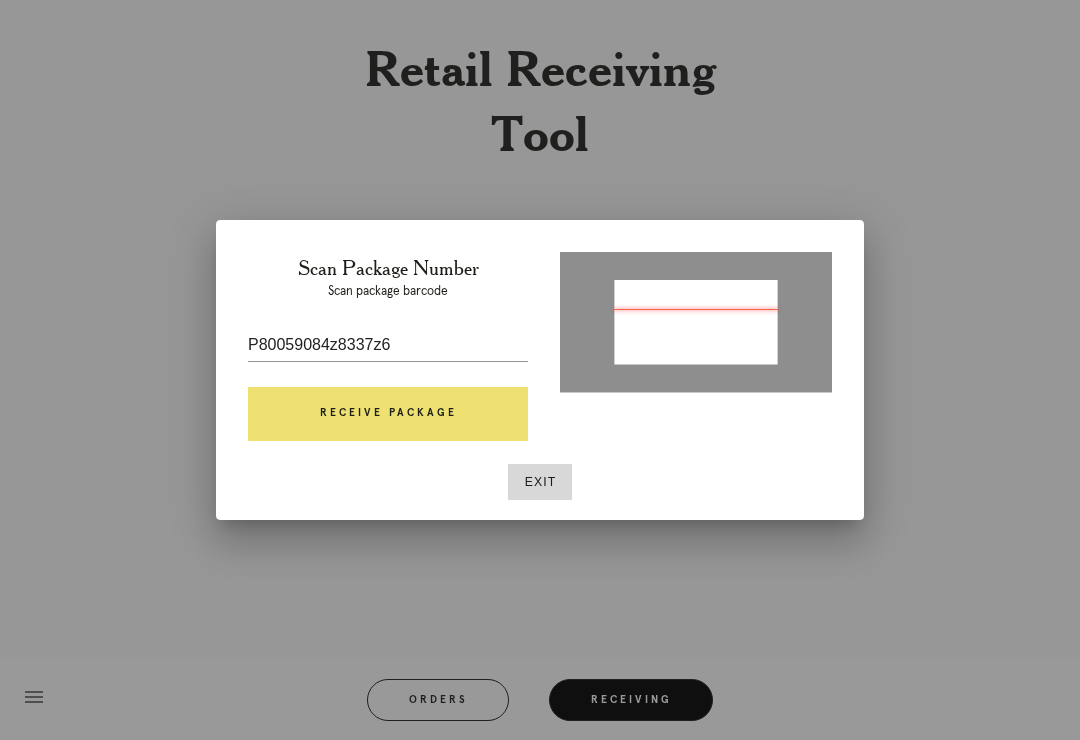 type on "P800590841833856" 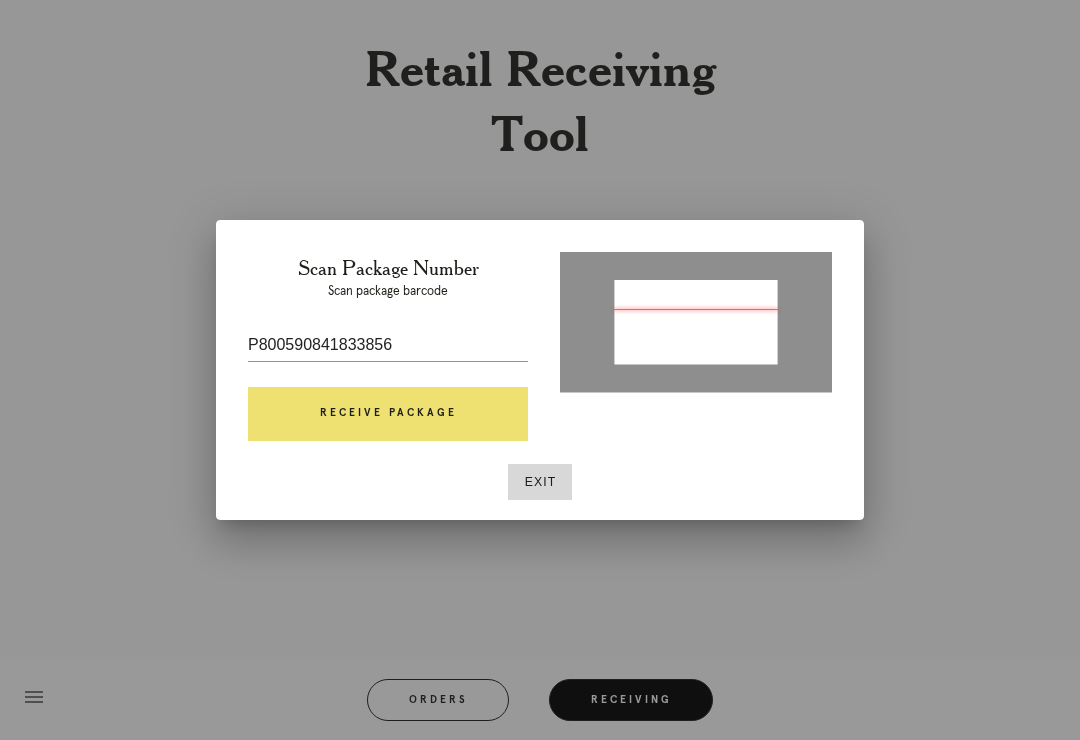 click on "Receive Package" at bounding box center [388, 414] 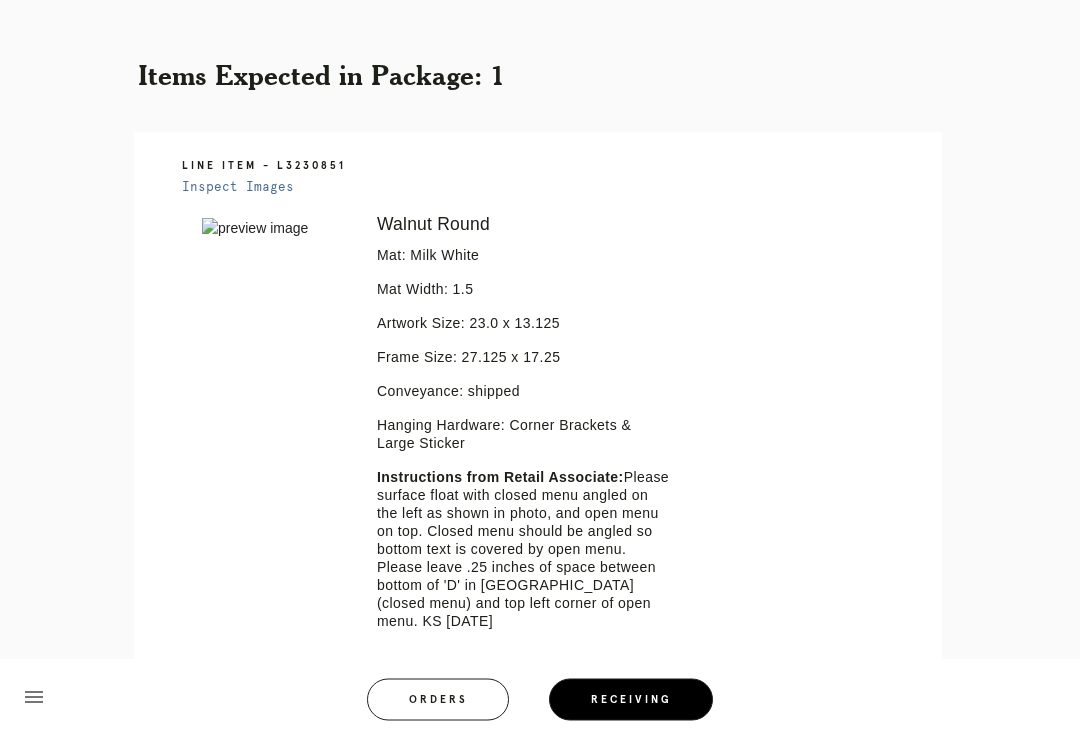 scroll, scrollTop: 353, scrollLeft: 0, axis: vertical 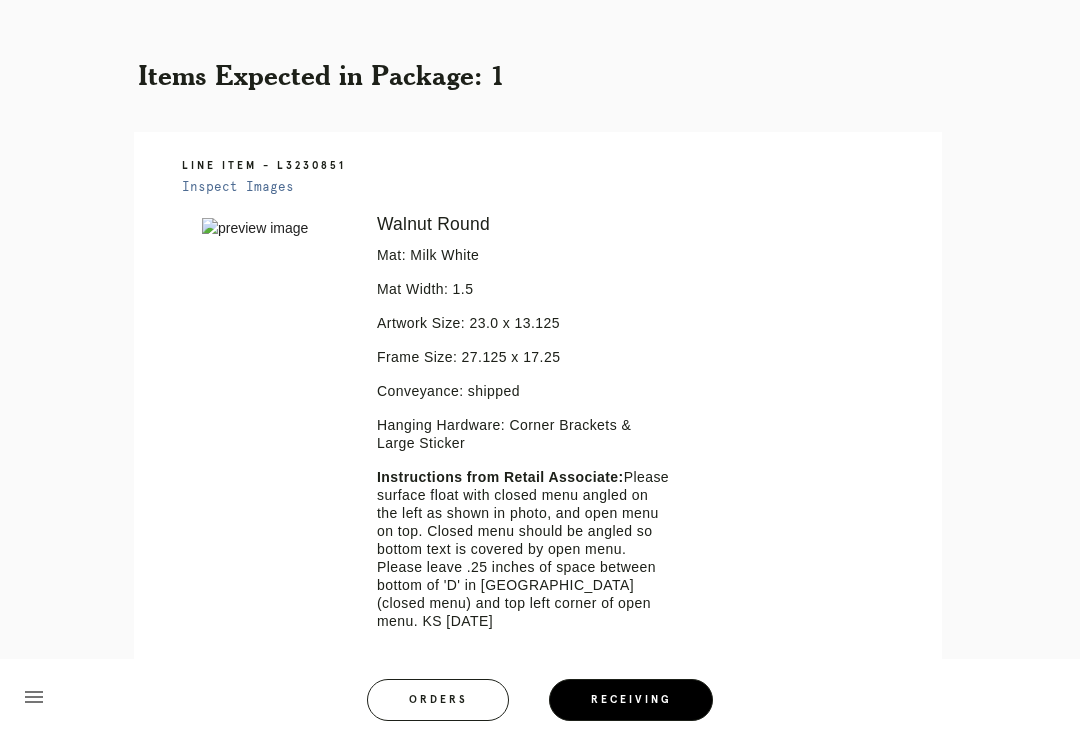 click on "Instructions from Retail Associate:
Please surface float with closed menu angled on the left as shown in photo, and open menu on top. Closed menu should be angled so bottom text is covered by open menu. Please leave .25 inches of space between bottom of 'D' in Haberdash (closed menu) and top left corner of open menu. KS 7/1/25" at bounding box center [525, 549] 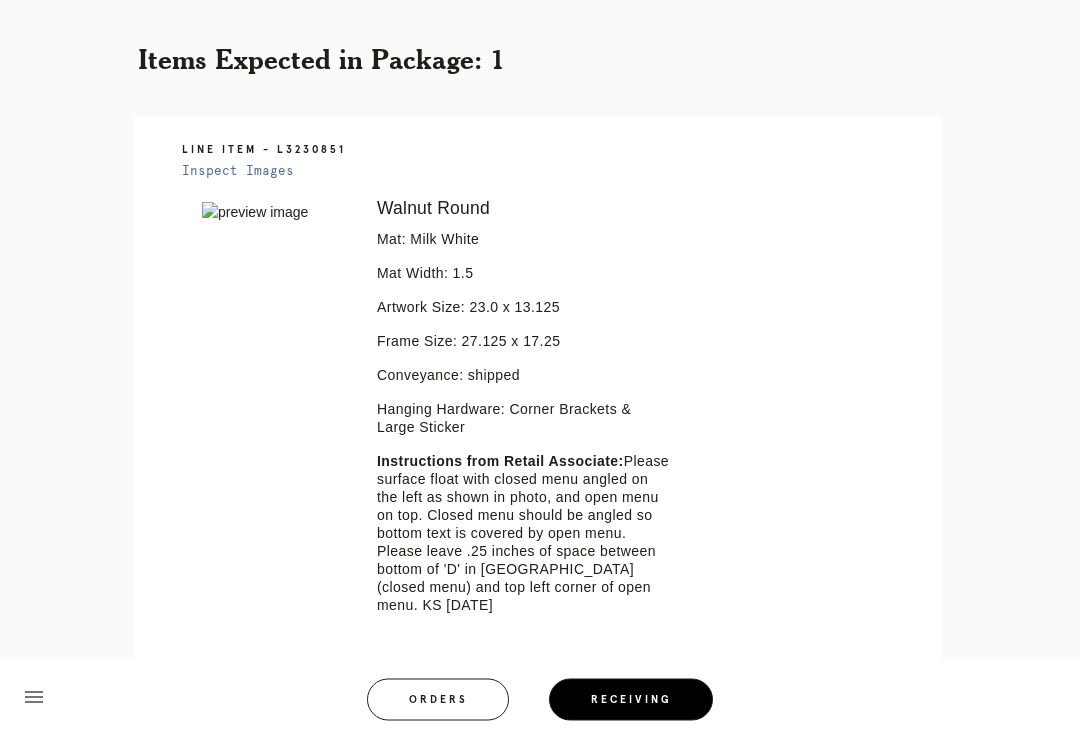 scroll, scrollTop: 371, scrollLeft: 0, axis: vertical 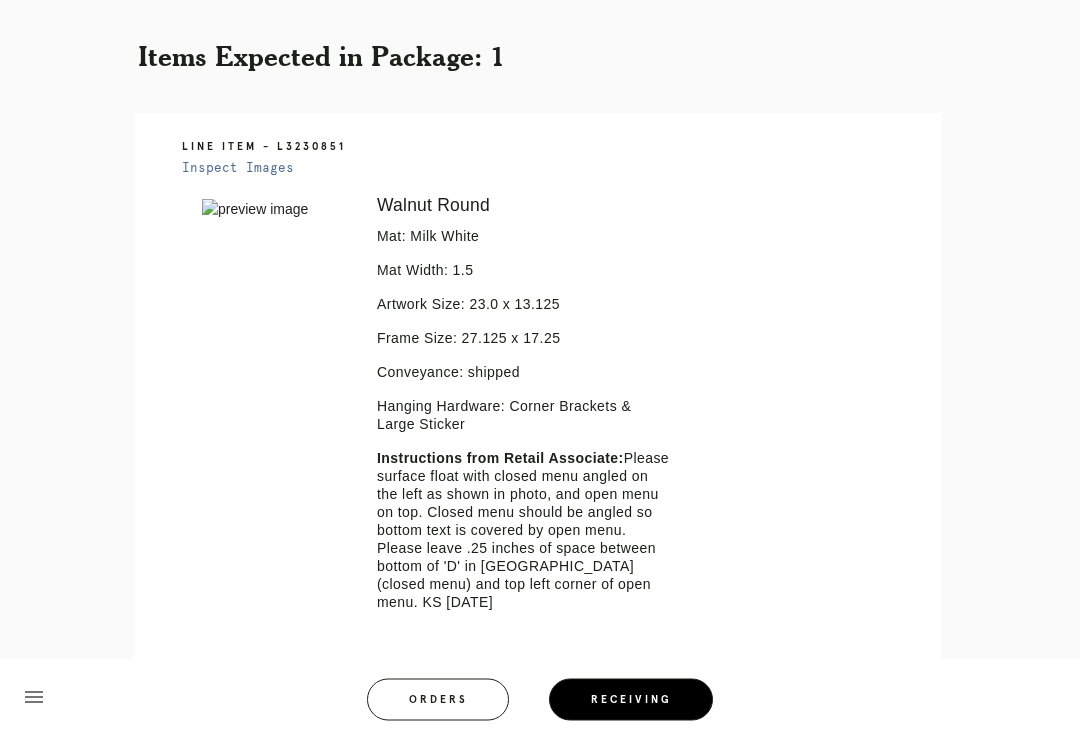 click at bounding box center (275, 210) 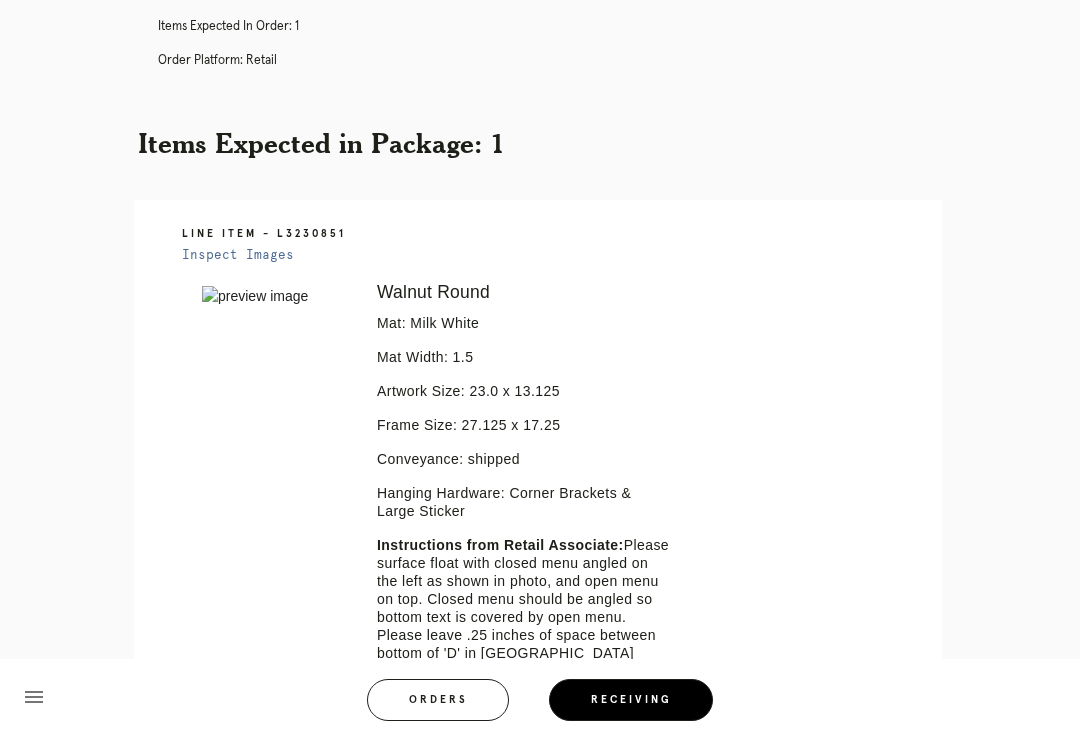 scroll, scrollTop: 0, scrollLeft: 0, axis: both 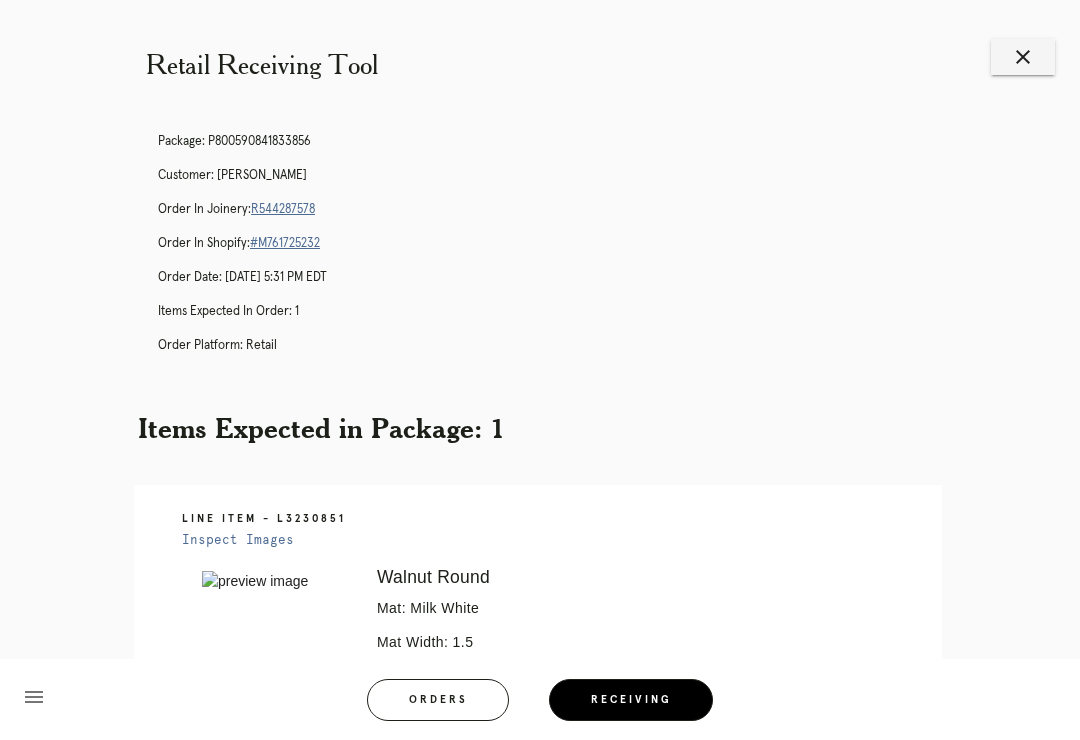 click on "close" at bounding box center [1023, 57] 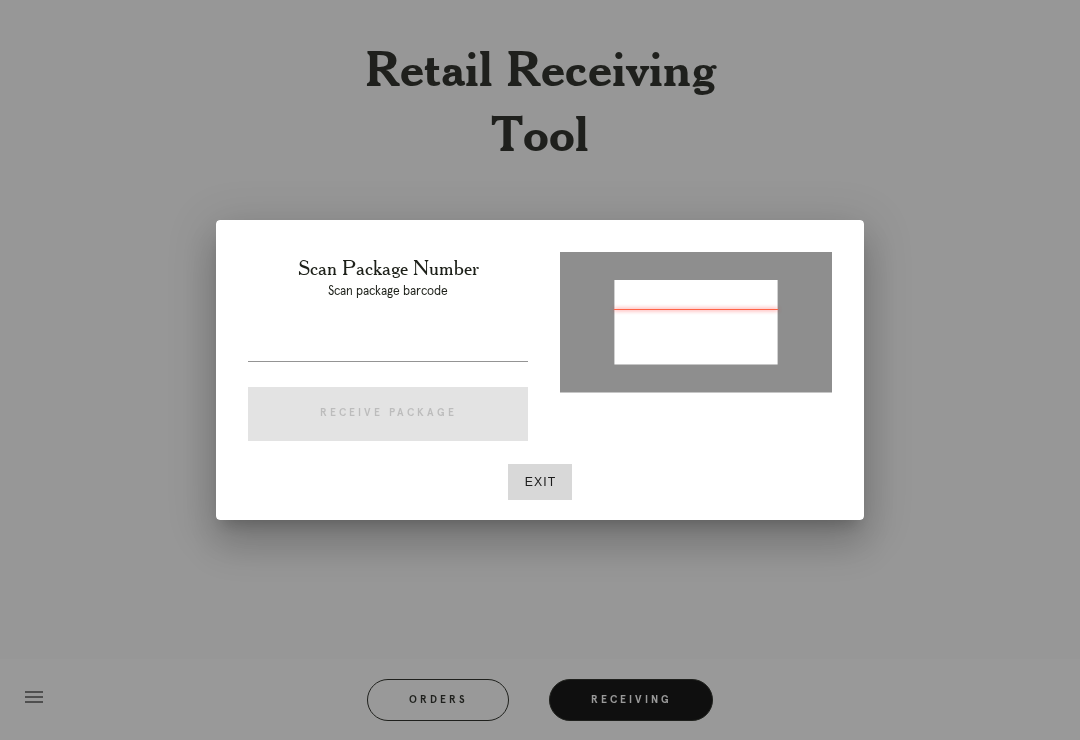 scroll, scrollTop: 0, scrollLeft: 0, axis: both 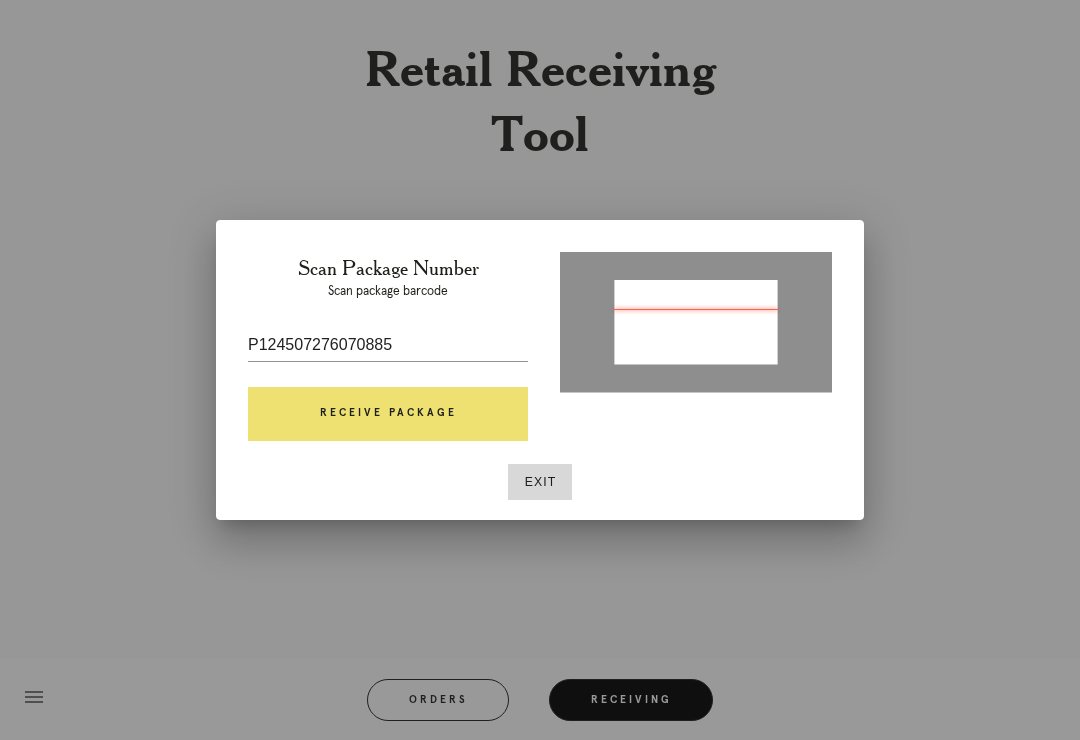 click on "Receive Package" at bounding box center [388, 414] 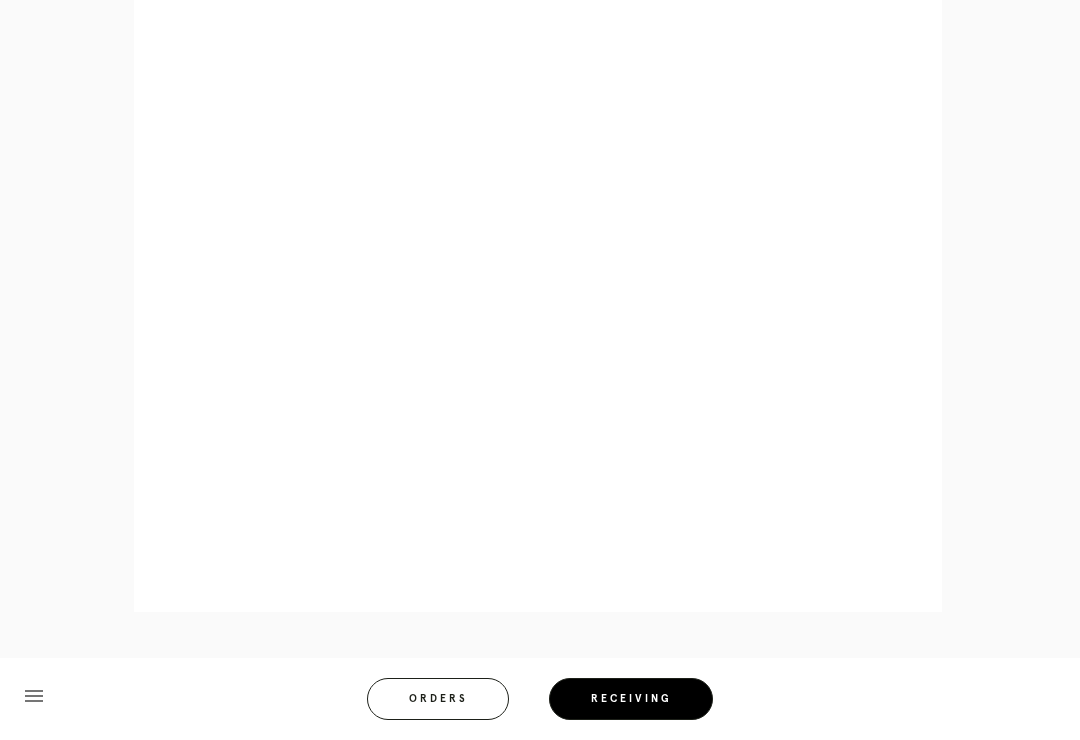 scroll, scrollTop: 941, scrollLeft: 0, axis: vertical 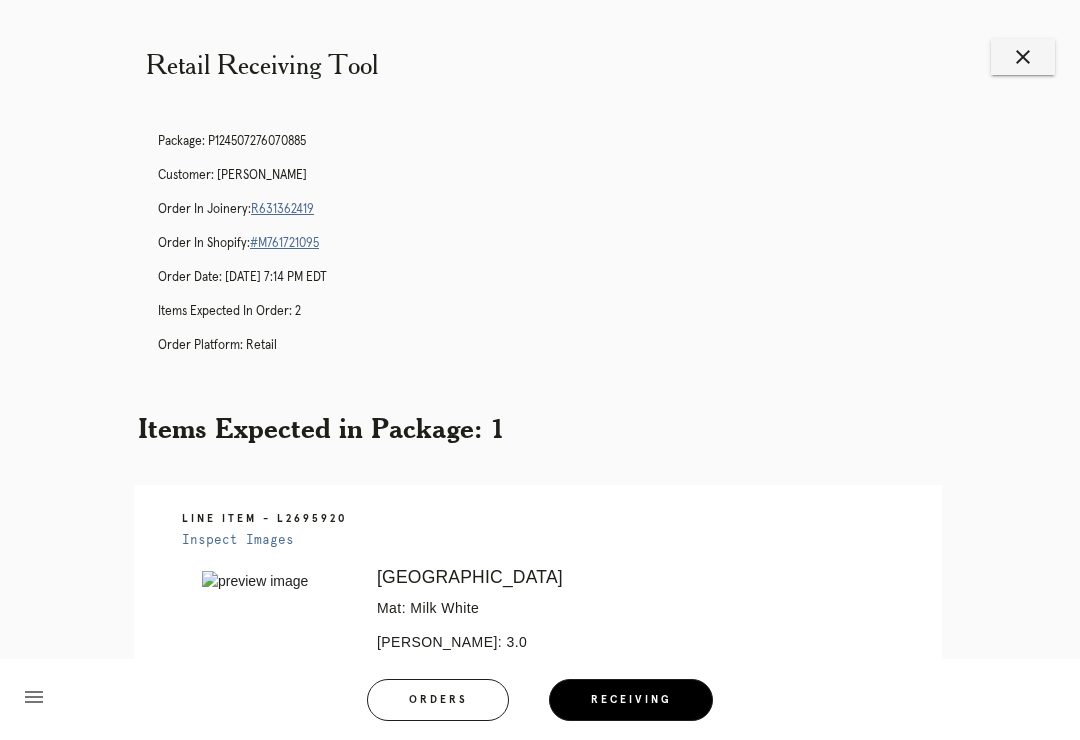 click on "R631362419" at bounding box center (282, 209) 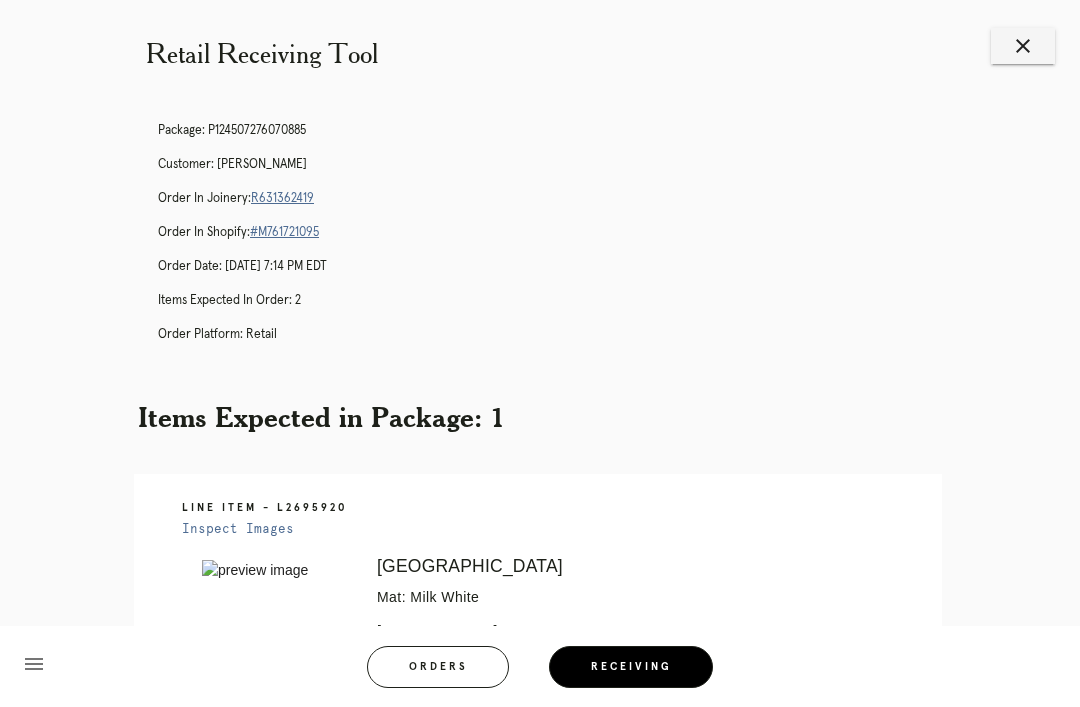 scroll, scrollTop: 0, scrollLeft: 0, axis: both 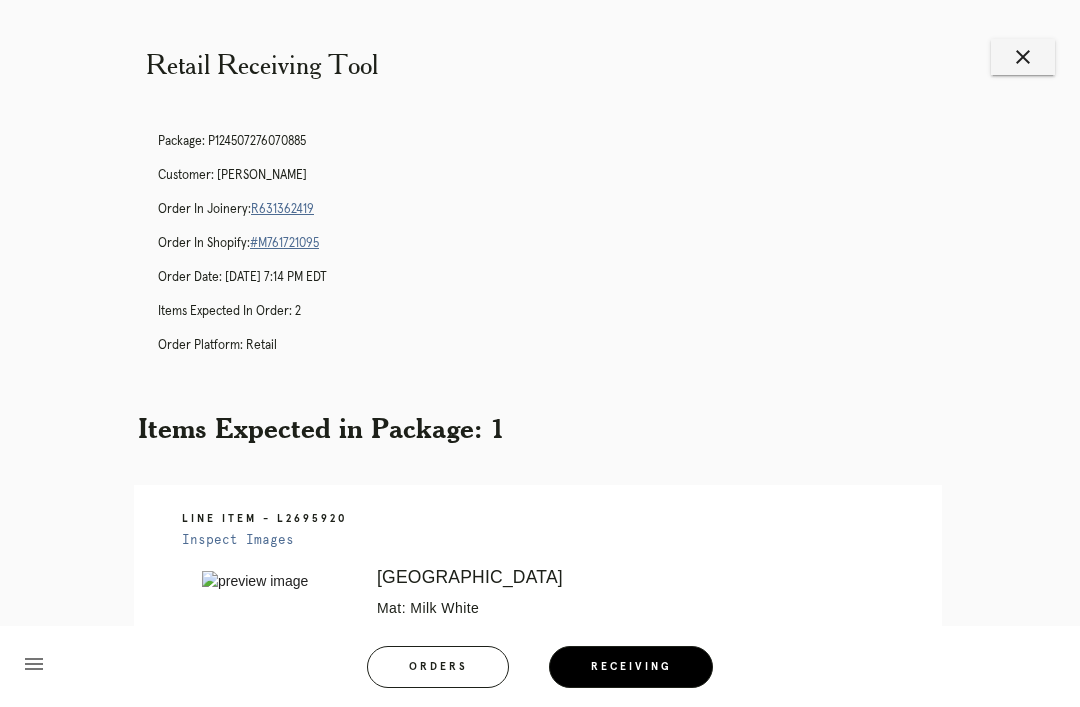 click on "R631362419" at bounding box center (282, 209) 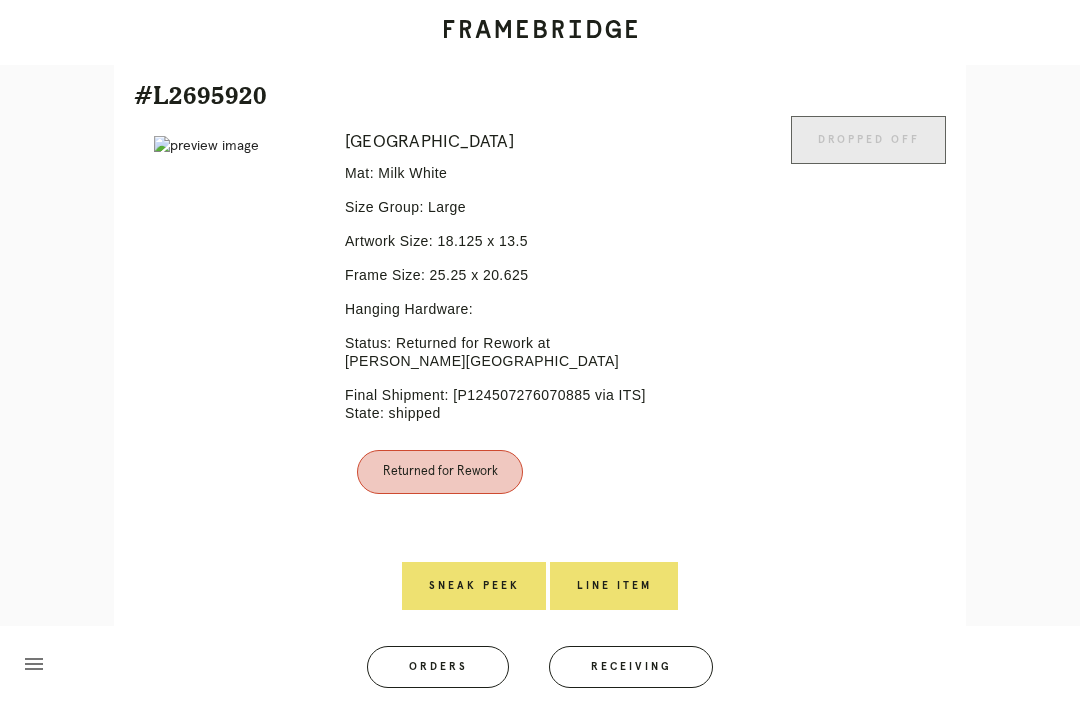 scroll, scrollTop: 478, scrollLeft: 0, axis: vertical 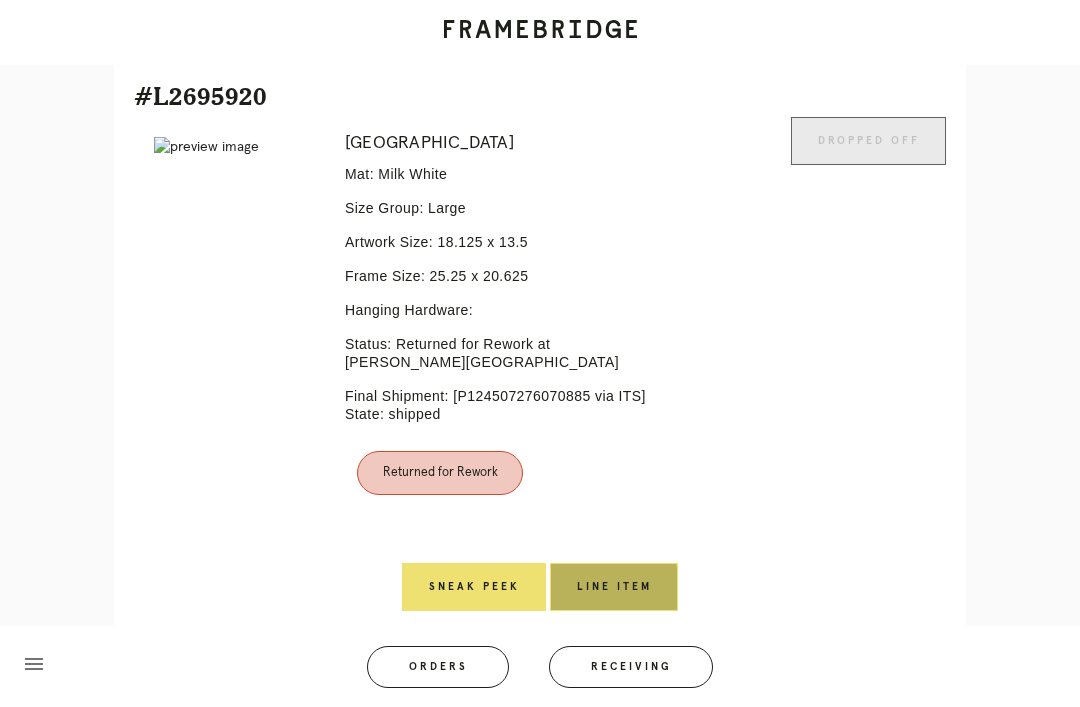 click on "Line Item" at bounding box center [614, 587] 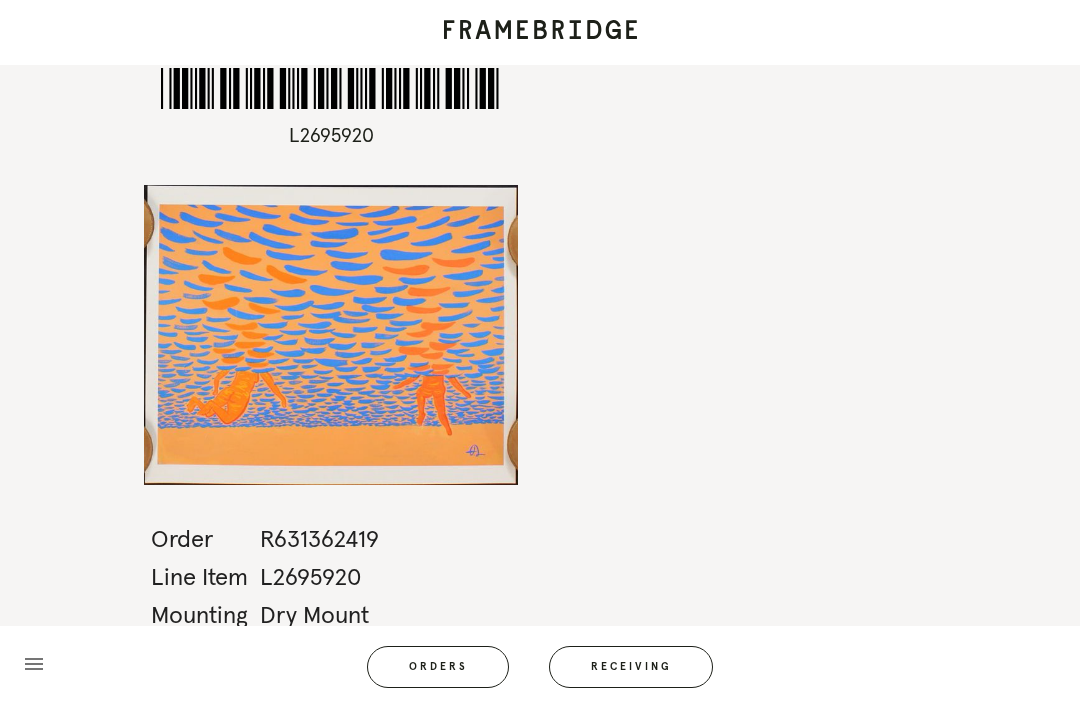 scroll, scrollTop: 0, scrollLeft: 0, axis: both 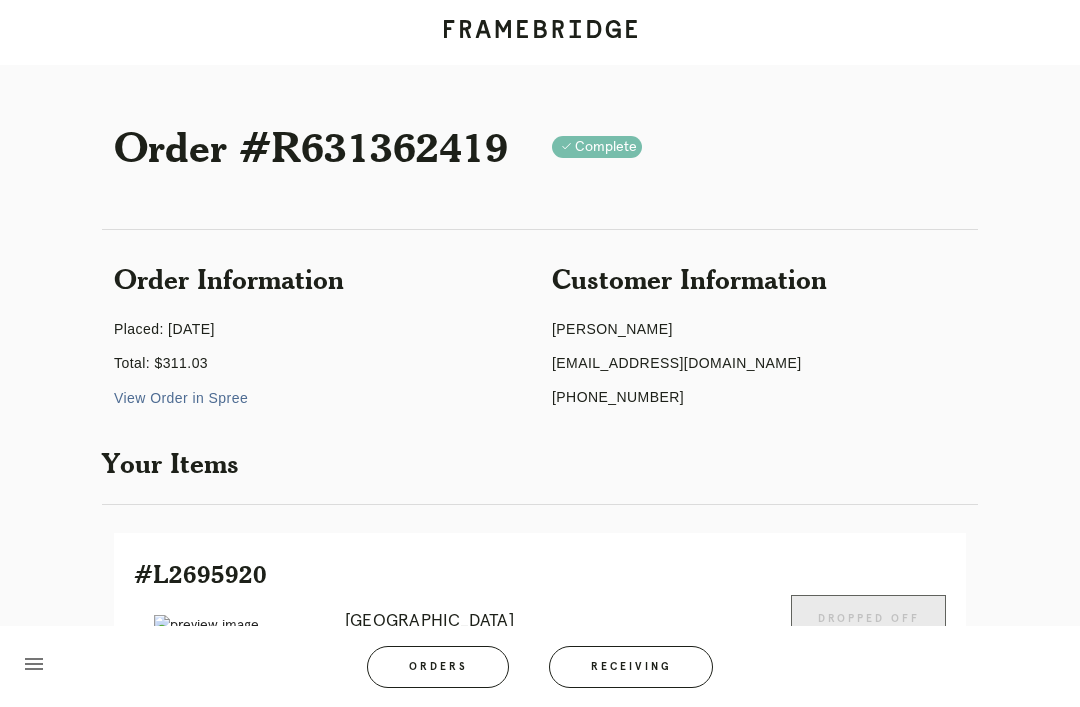 click on "View Order in Spree" at bounding box center [181, 398] 